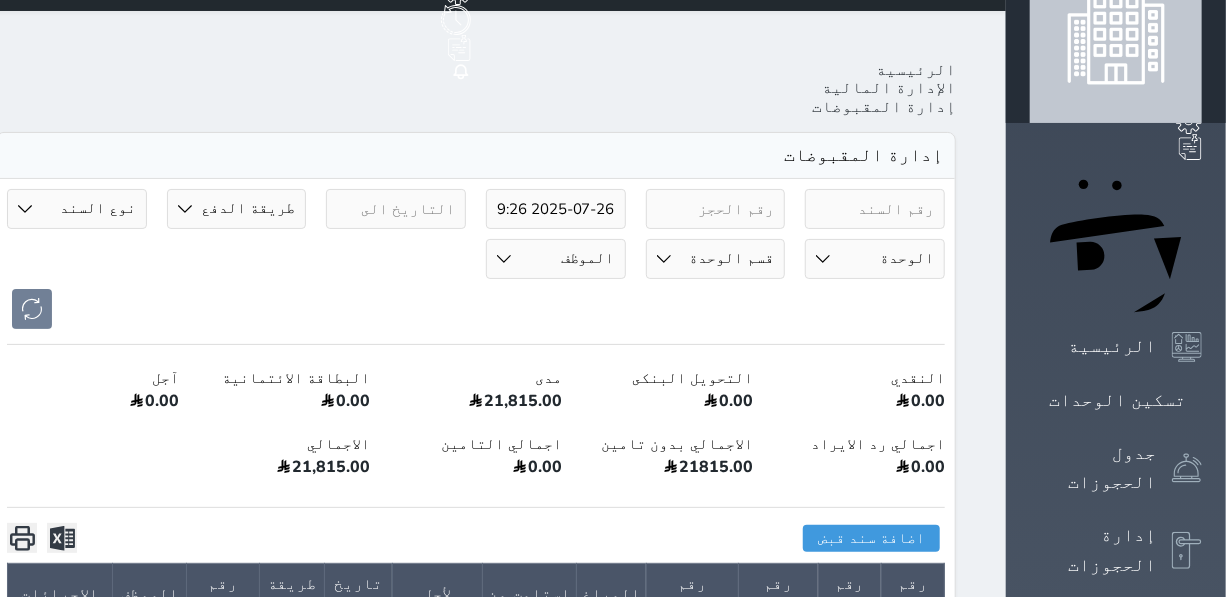 scroll, scrollTop: 0, scrollLeft: 0, axis: both 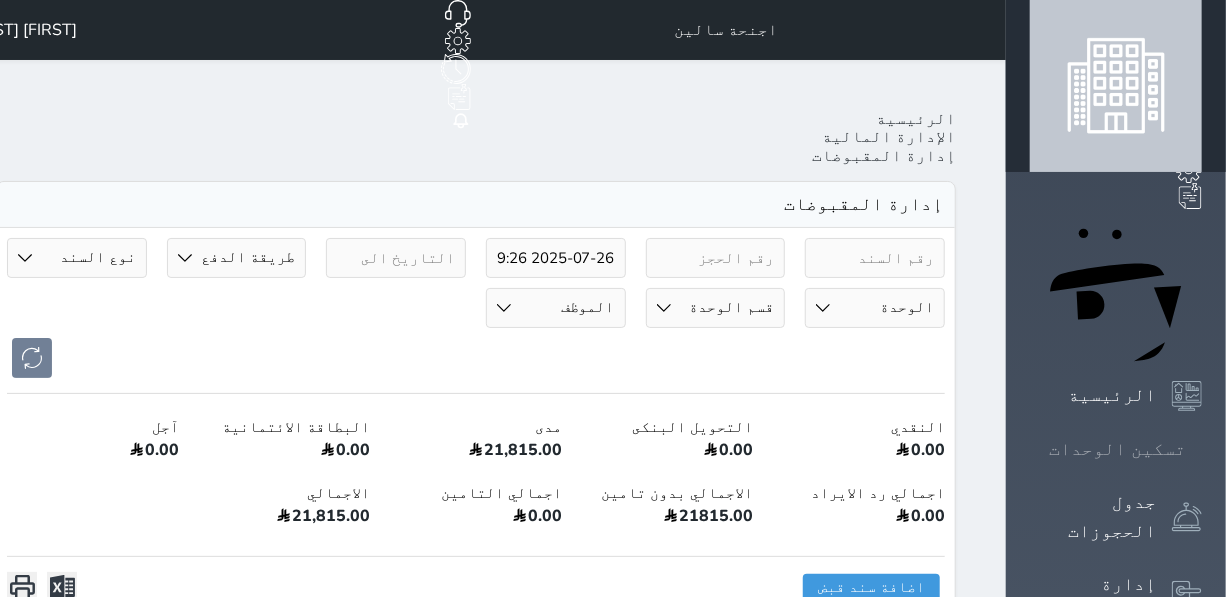 click 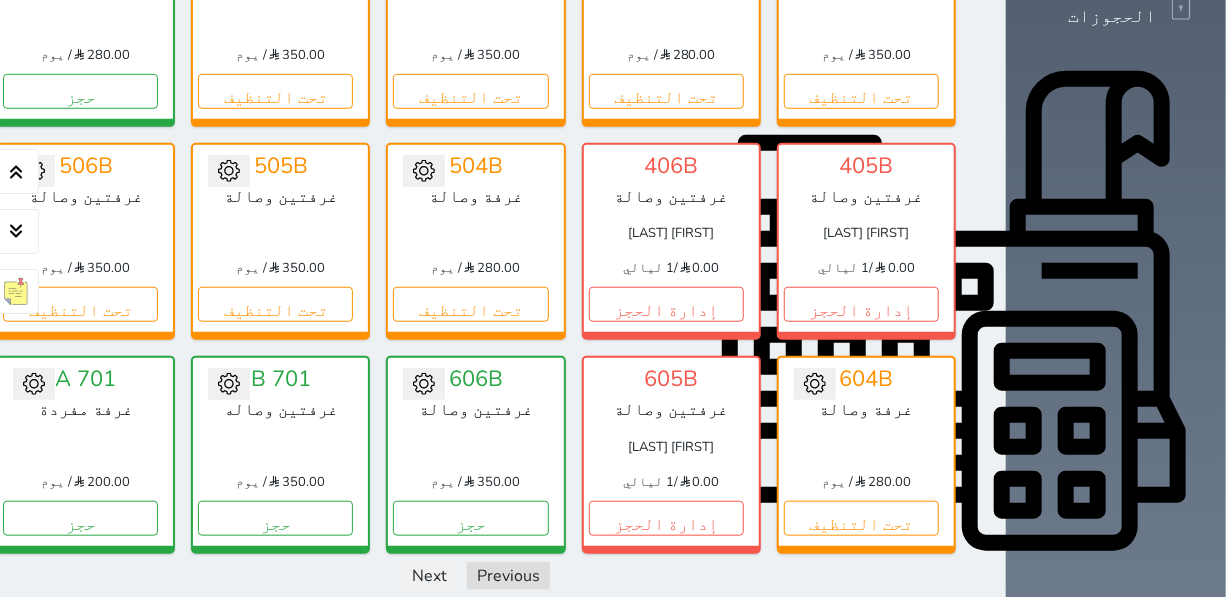 scroll, scrollTop: 713, scrollLeft: 0, axis: vertical 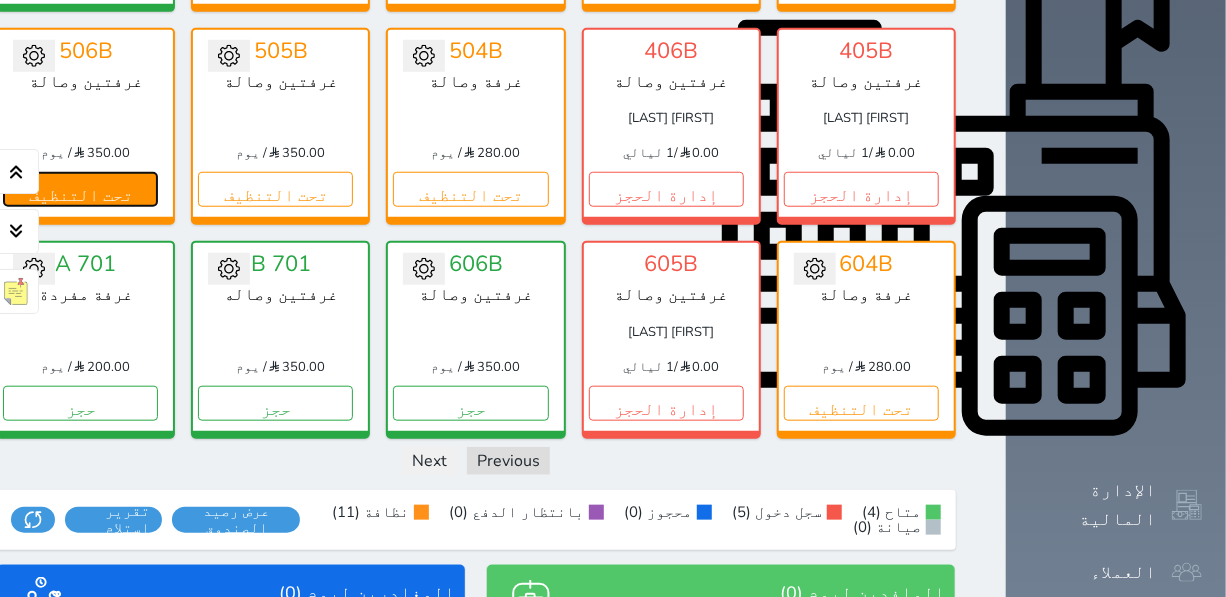 click on "تحت التنظيف" at bounding box center [80, 189] 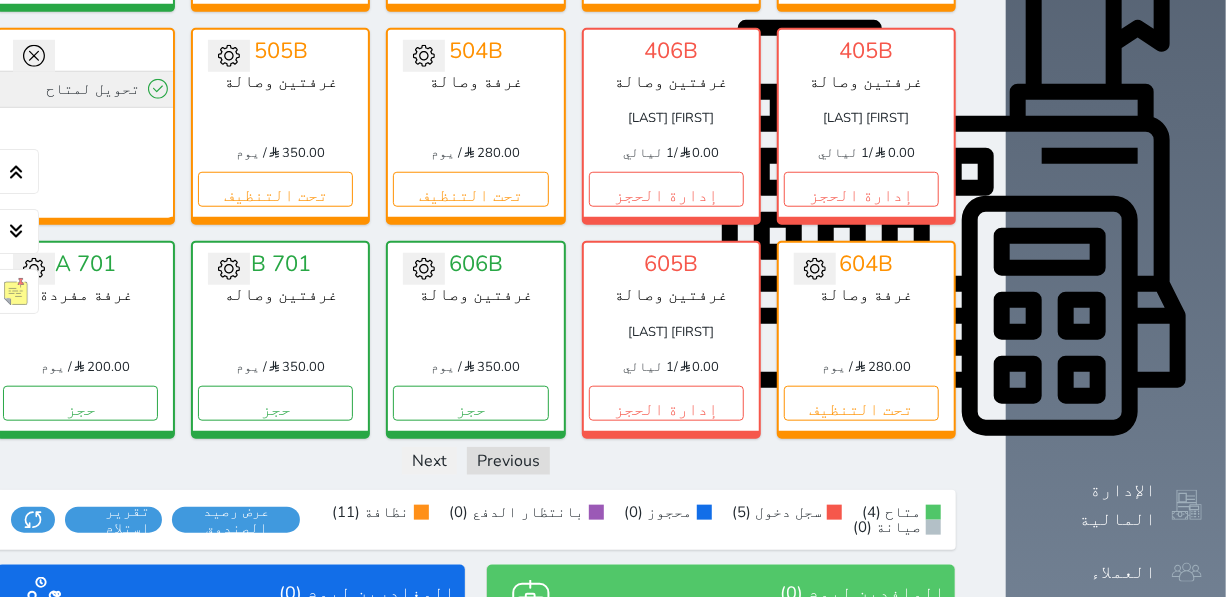 click on "تحويل لمتاح" at bounding box center [85, 89] 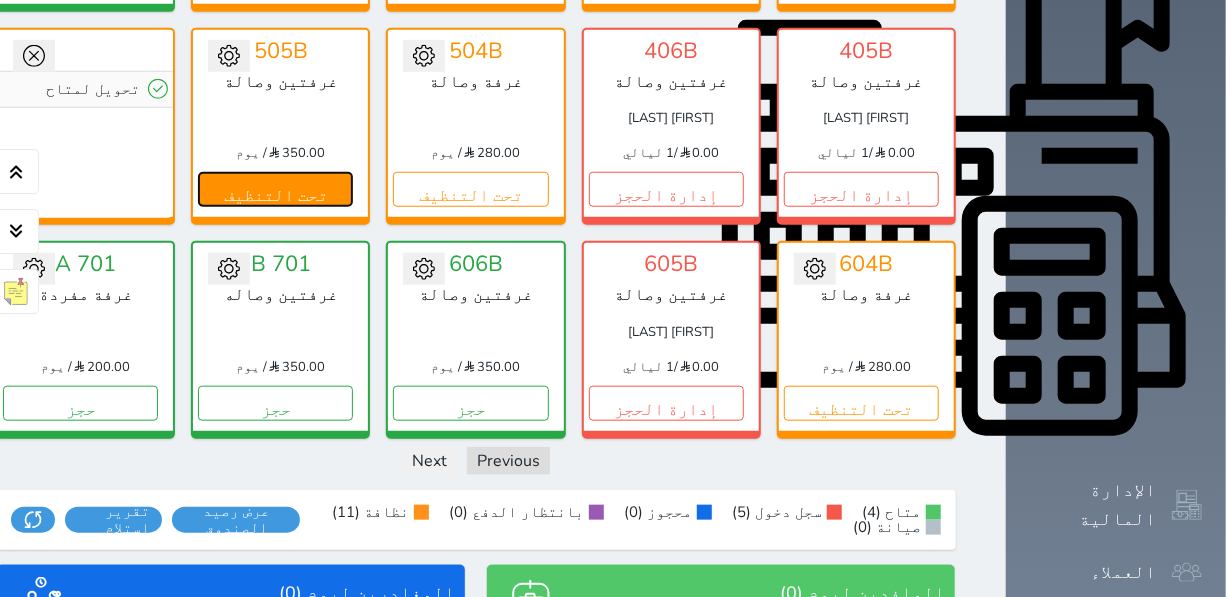 click on "تحت التنظيف" at bounding box center (275, 189) 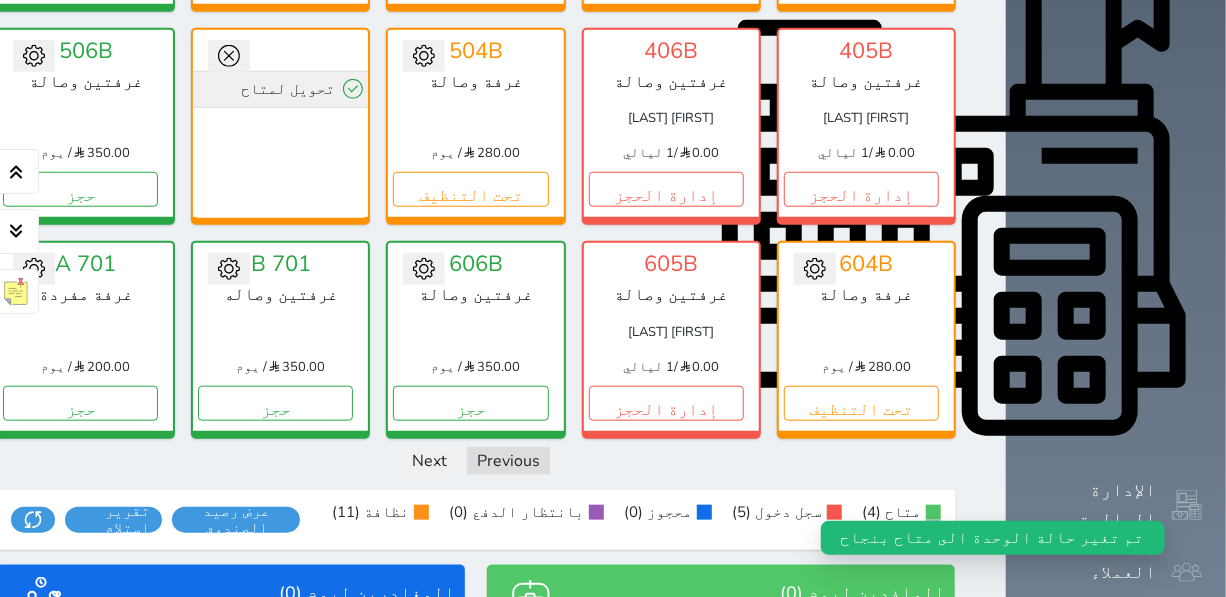 click on "تحويل لمتاح" at bounding box center (280, 89) 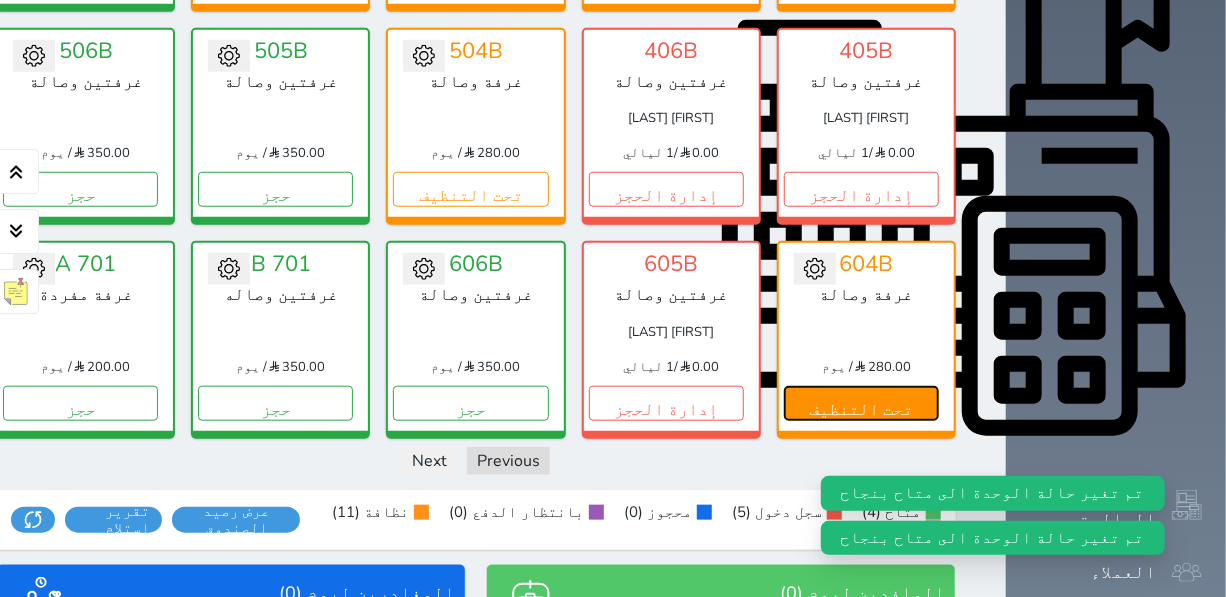 click on "تحت التنظيف" at bounding box center (861, 403) 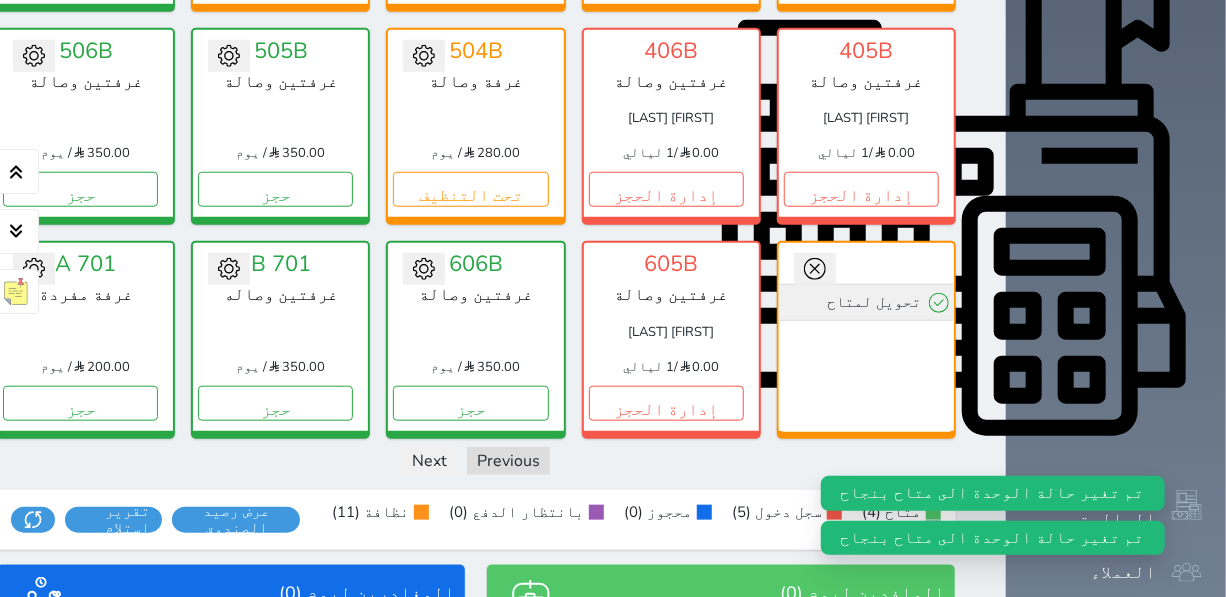 click on "تحويل لمتاح" at bounding box center [866, 302] 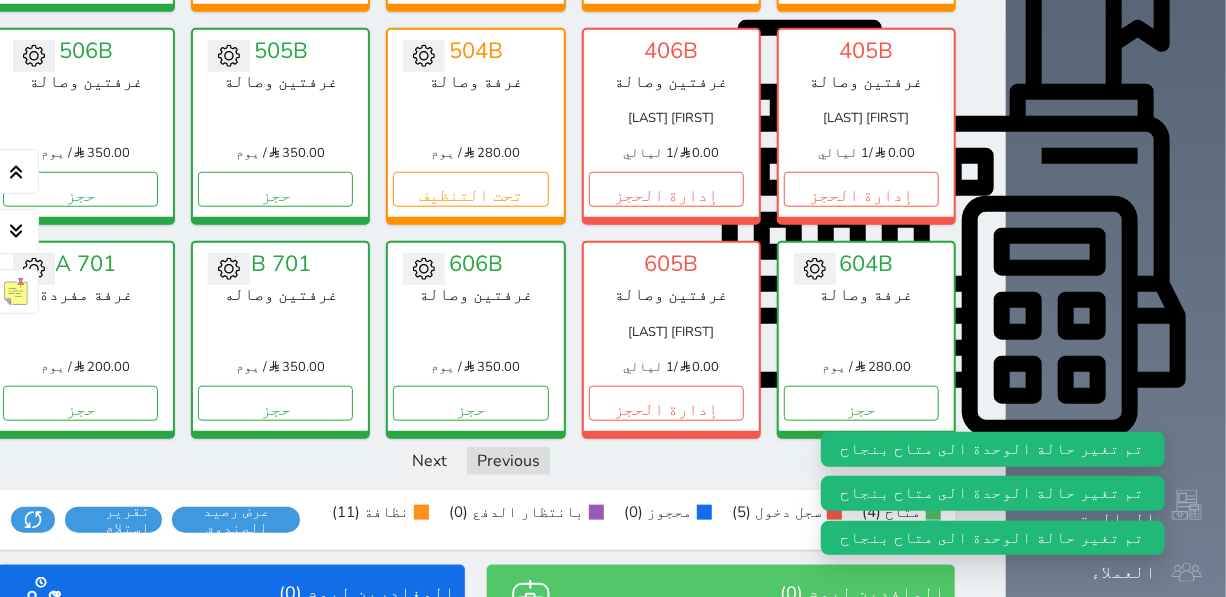scroll, scrollTop: 531, scrollLeft: 0, axis: vertical 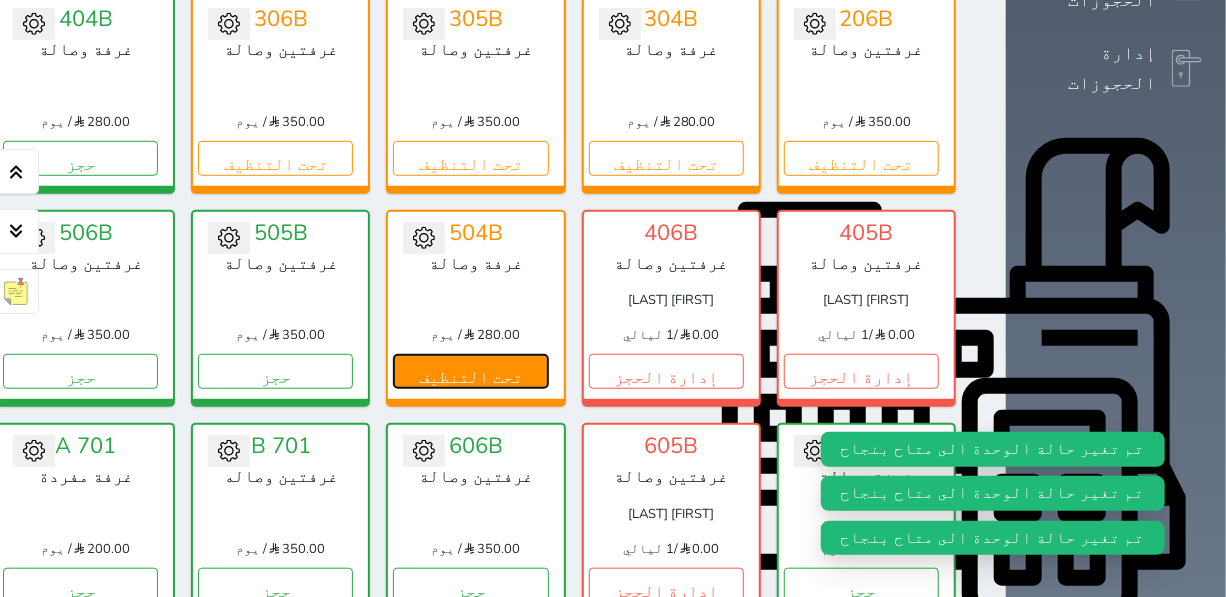 click on "تحت التنظيف" at bounding box center [470, 371] 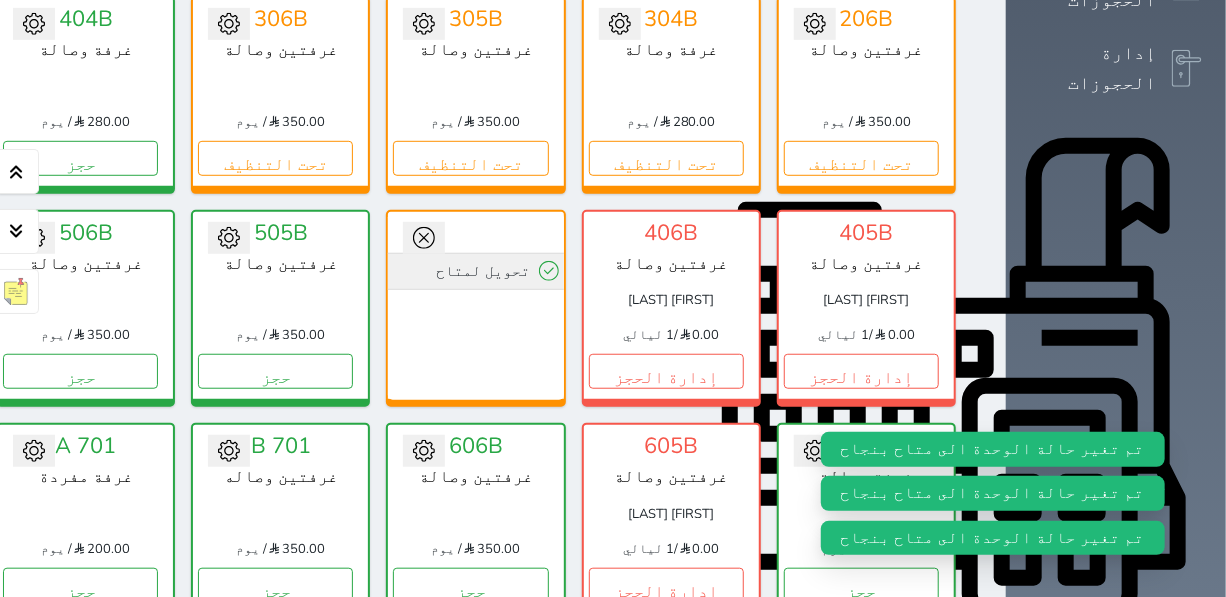 click on "تحويل لمتاح" at bounding box center [475, 271] 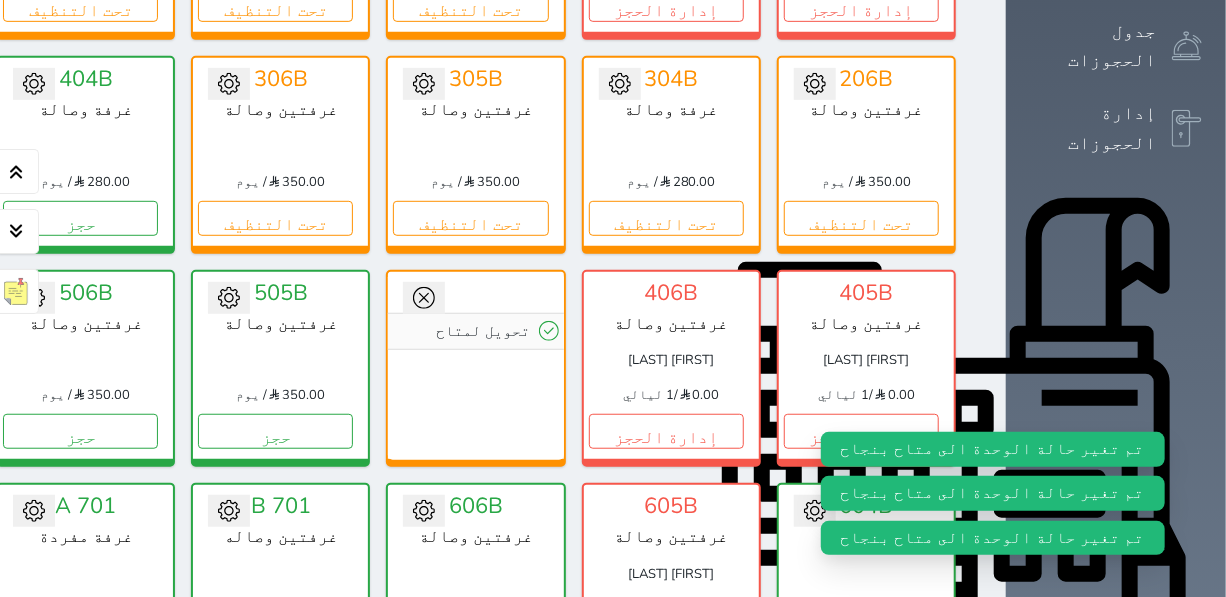 scroll, scrollTop: 259, scrollLeft: 0, axis: vertical 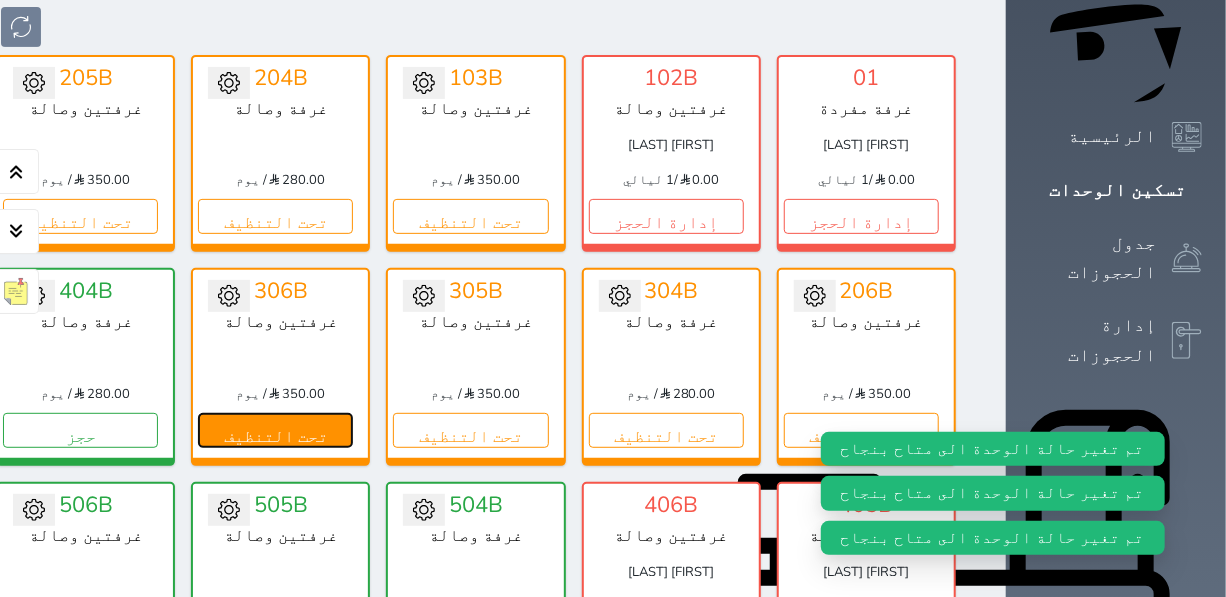 click on "تحت التنظيف" at bounding box center [275, 430] 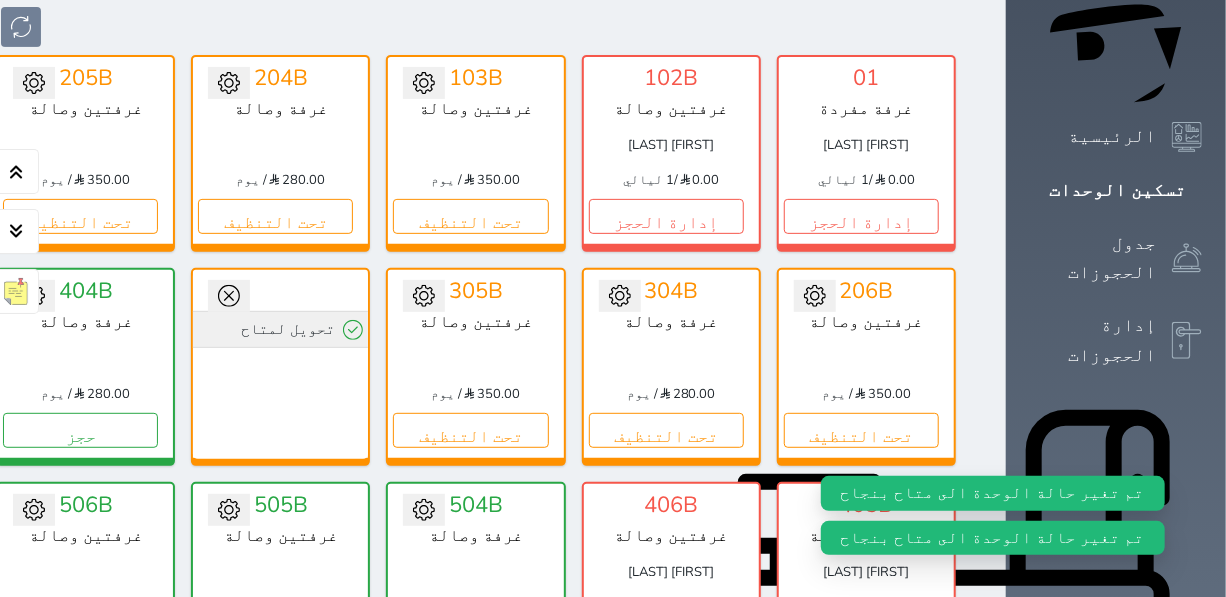 click on "تحويل لمتاح" at bounding box center [280, 329] 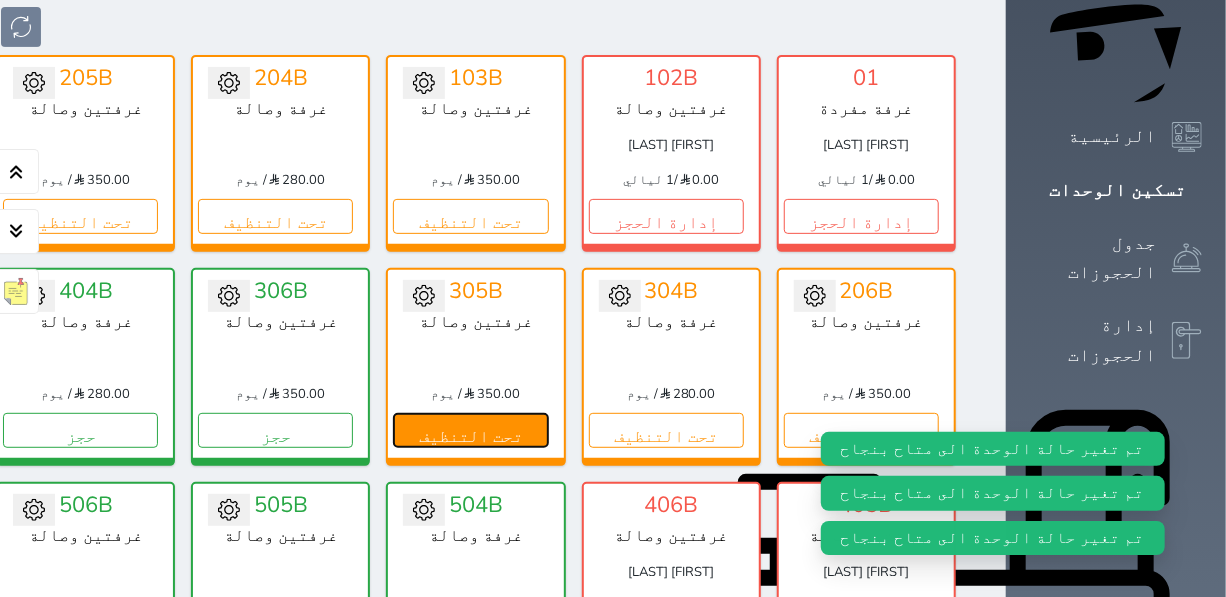 click on "تحت التنظيف" at bounding box center [470, 430] 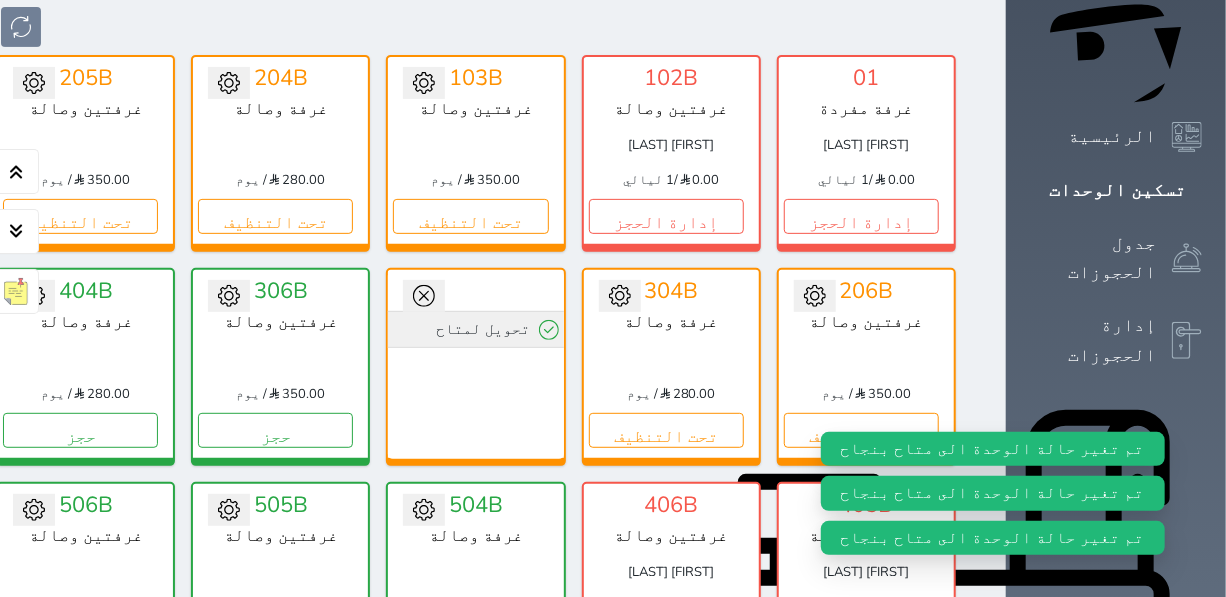click on "تحويل لمتاح" at bounding box center [475, 329] 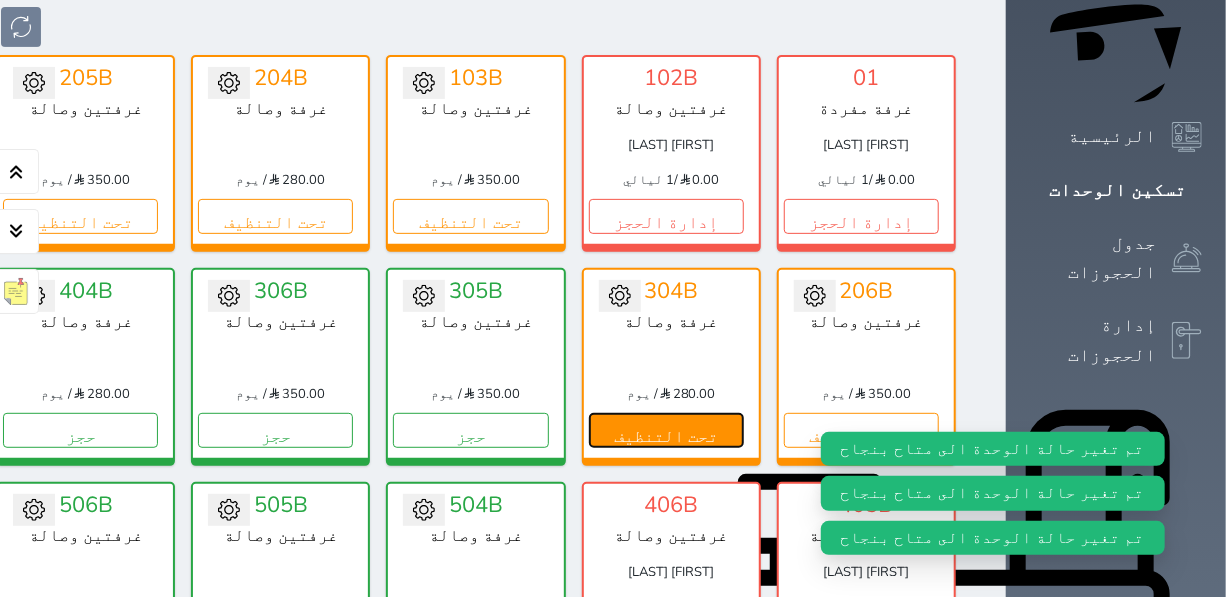 click on "تحت التنظيف" at bounding box center [666, 430] 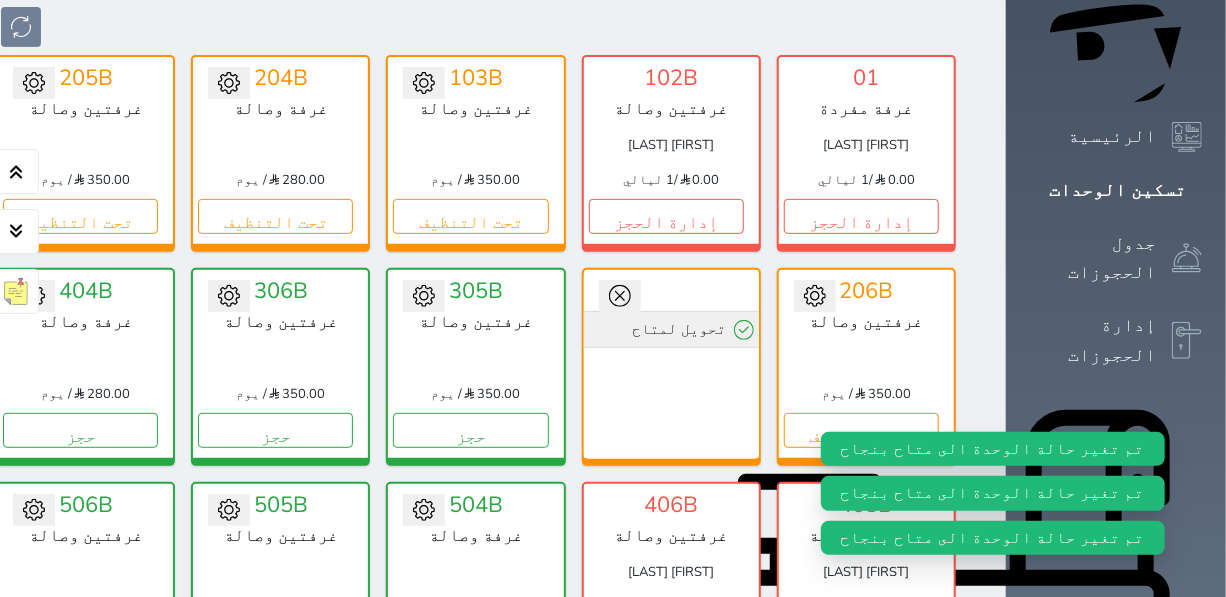 click on "تحويل لمتاح" at bounding box center (671, 329) 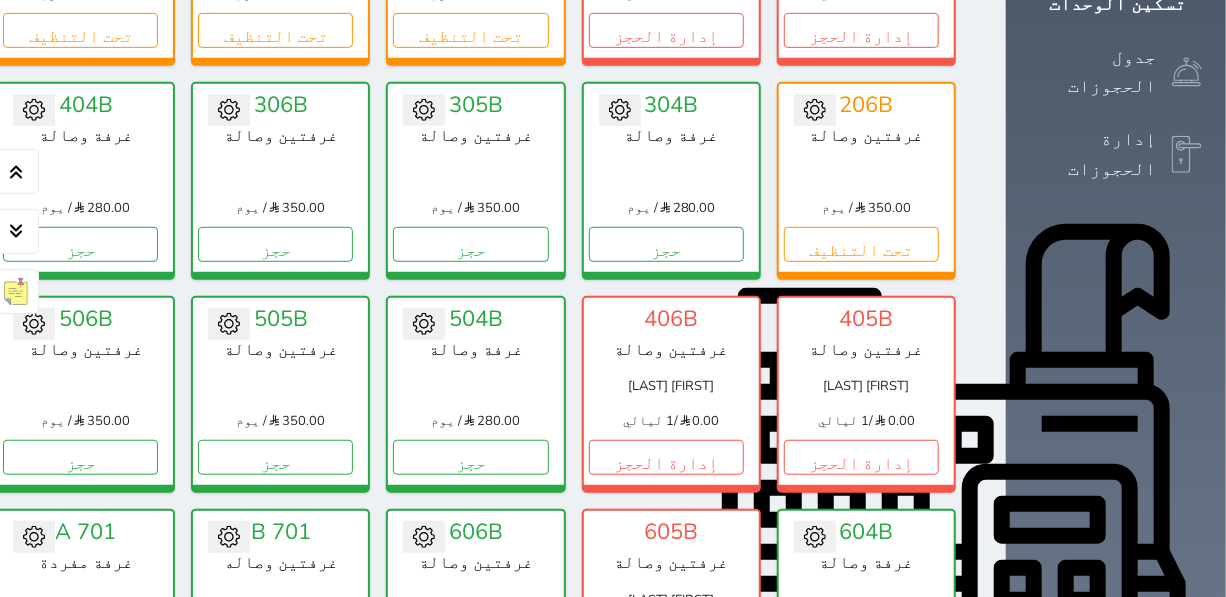 scroll, scrollTop: 636, scrollLeft: 0, axis: vertical 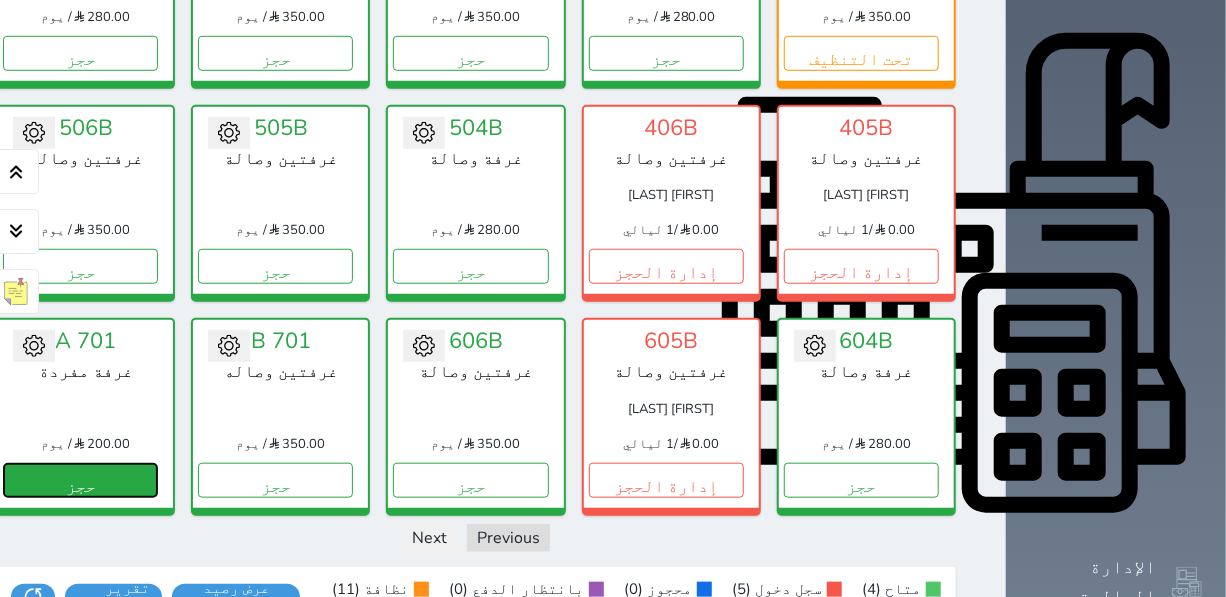 click on "حجز" at bounding box center (80, 480) 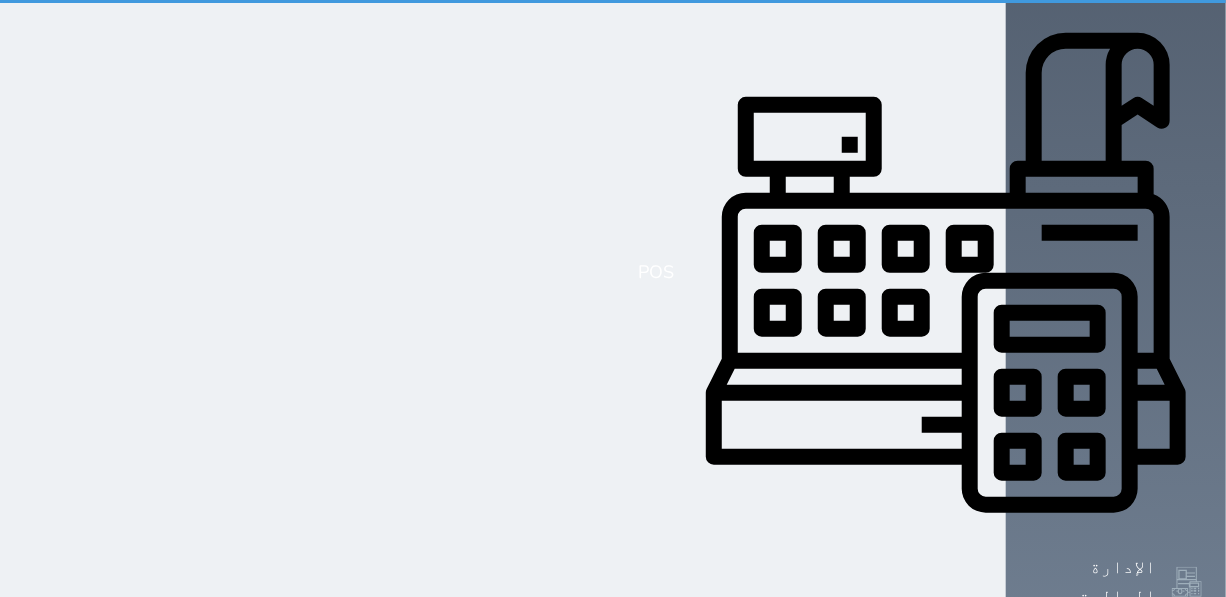 select on "1" 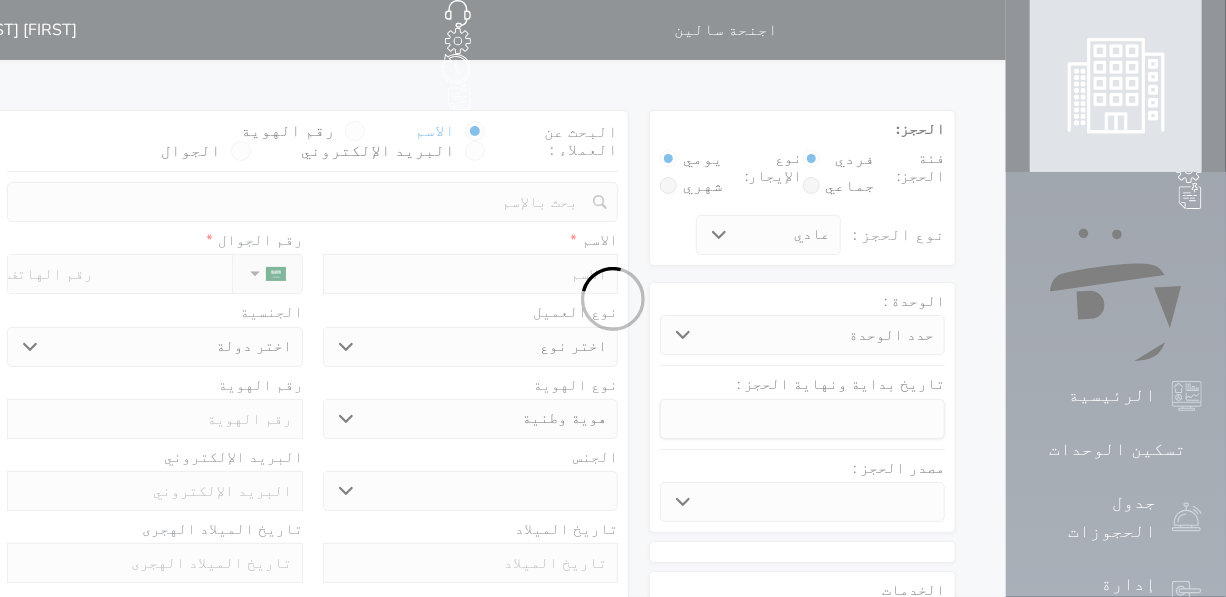 select 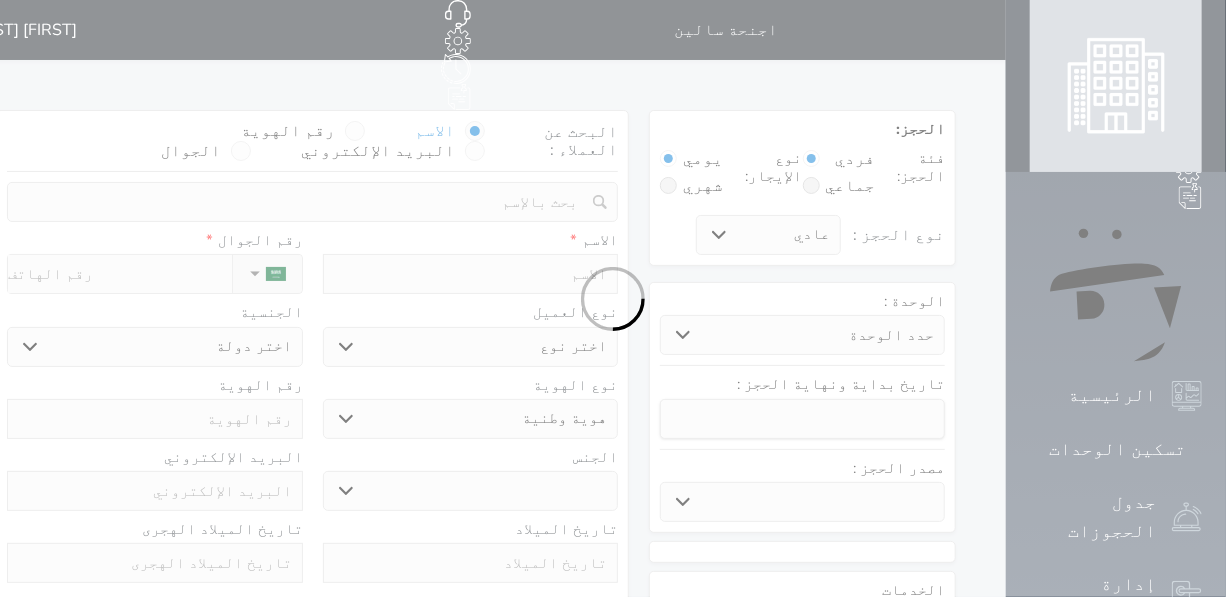 select 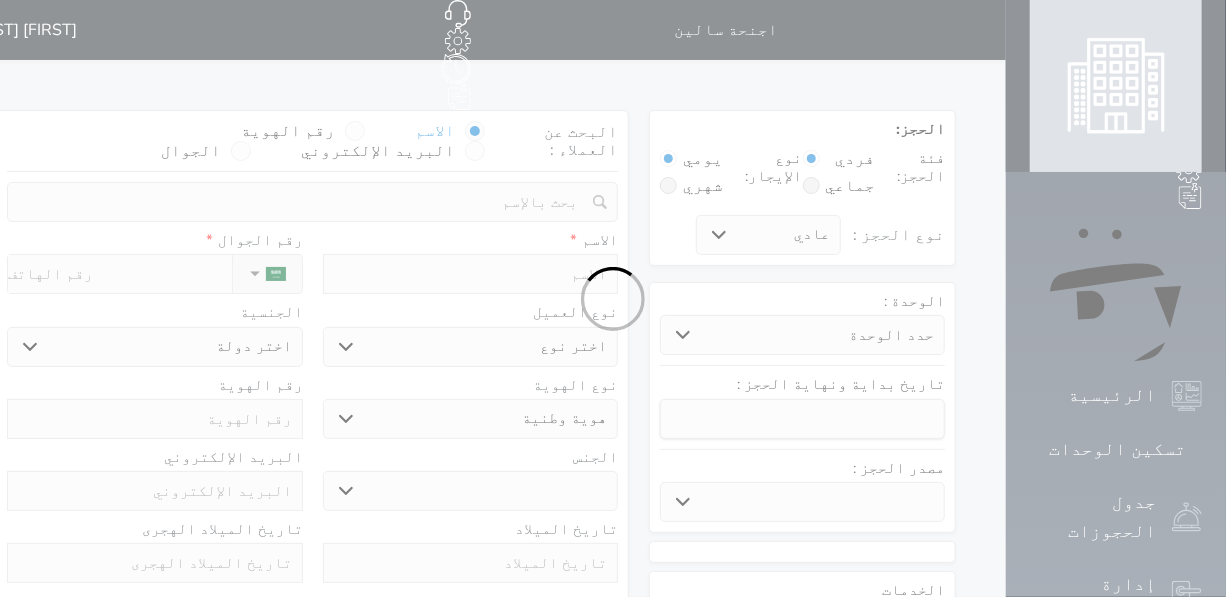 select 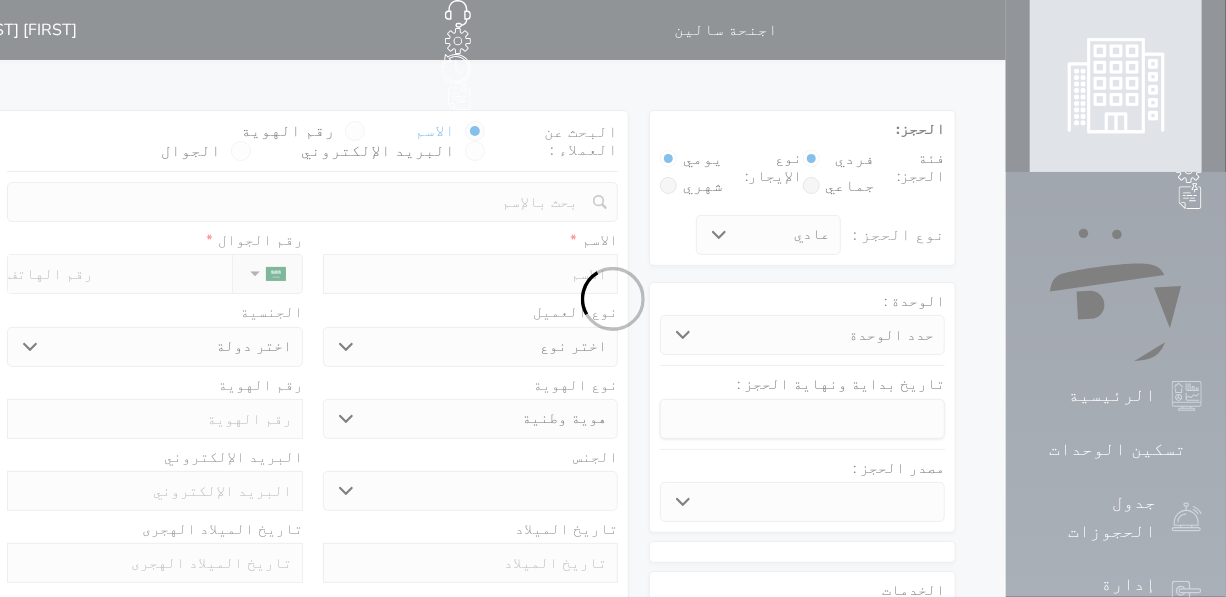 select 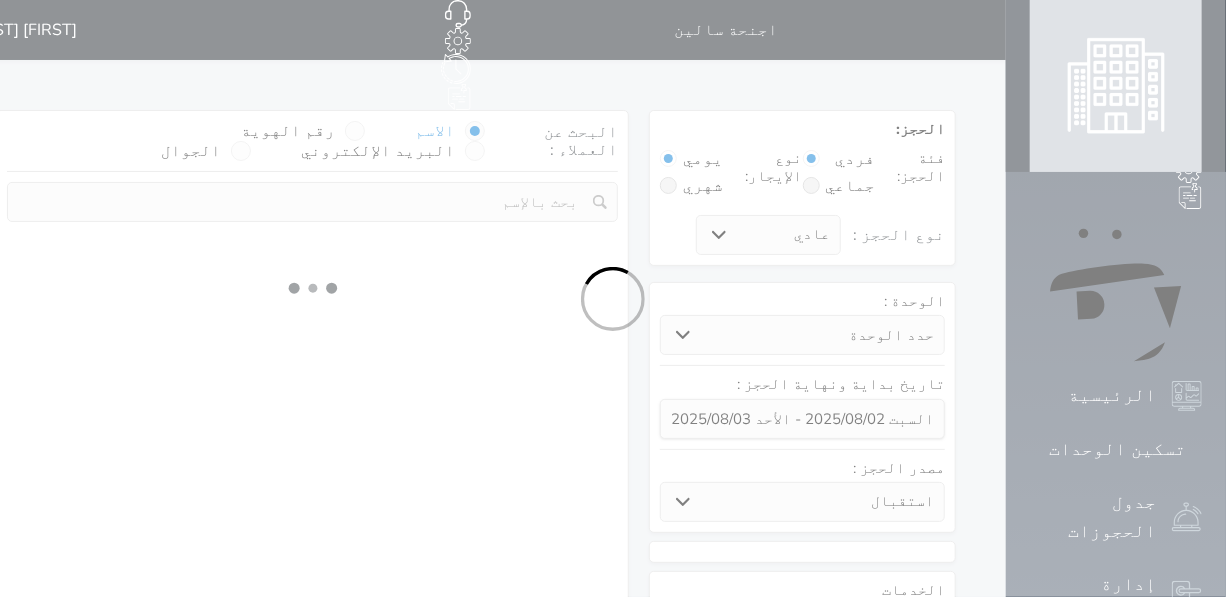 select 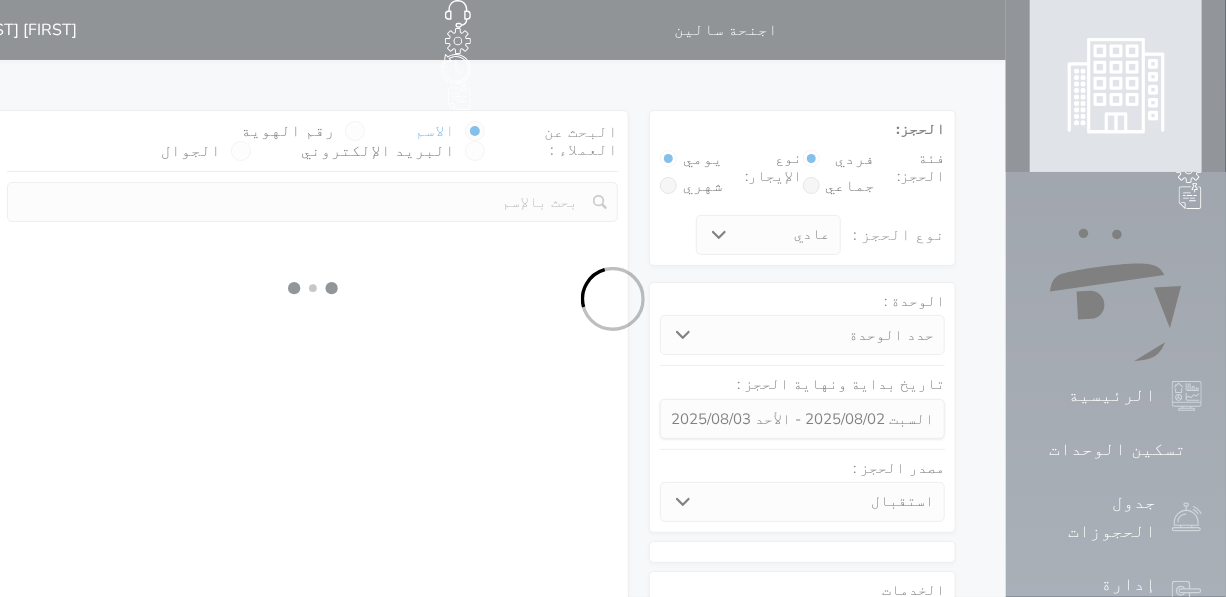 select on "1" 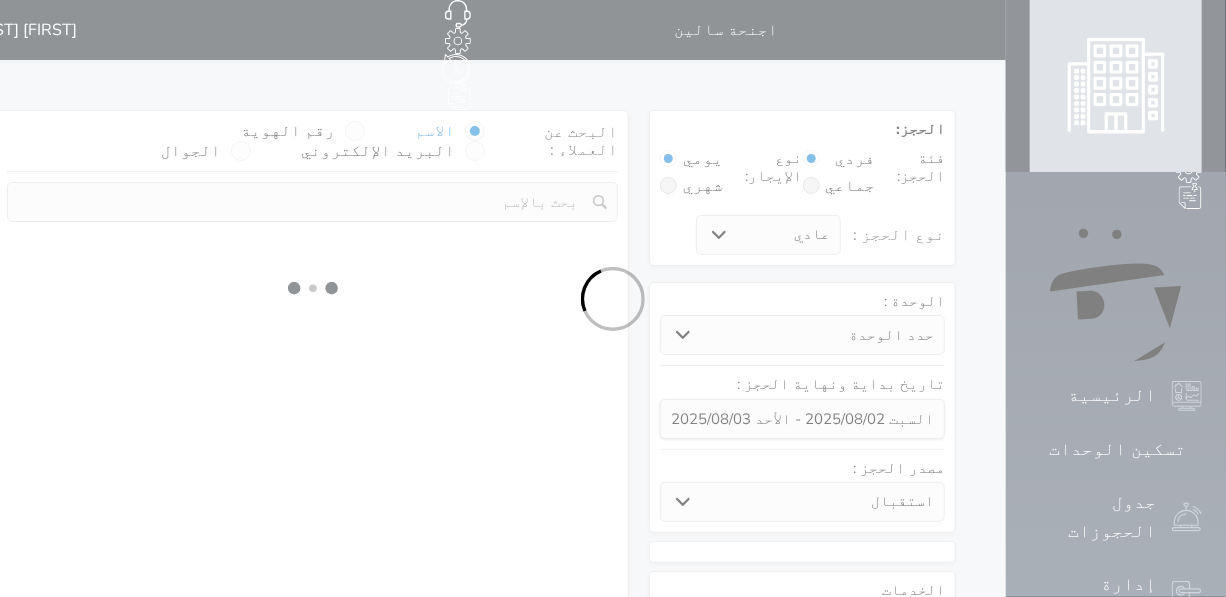 select on "113" 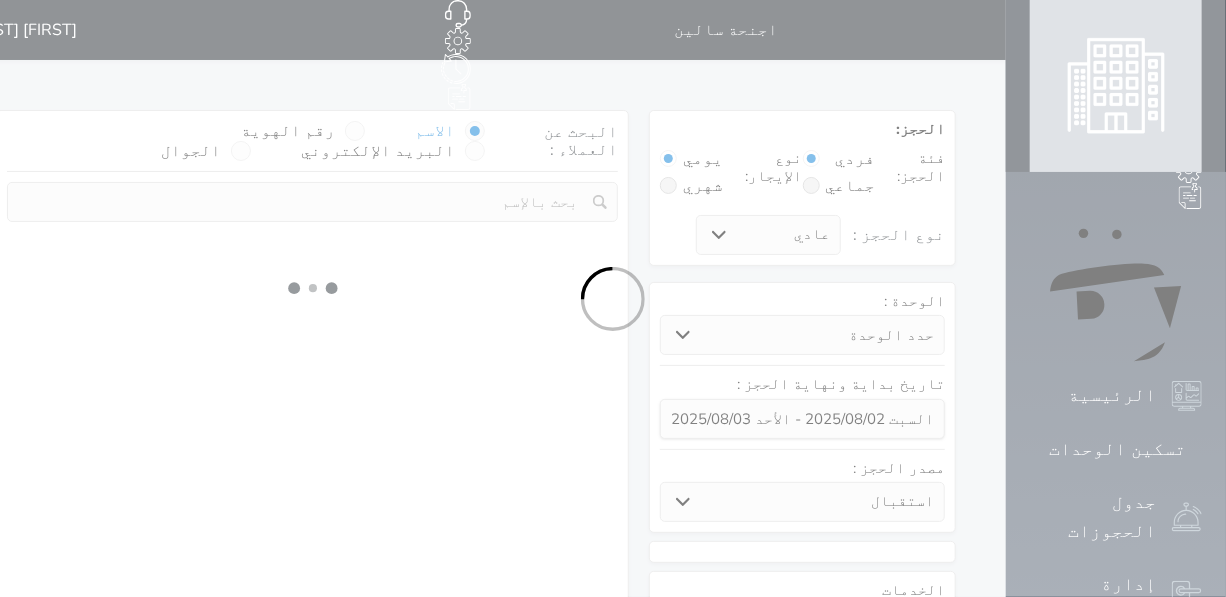 select on "1" 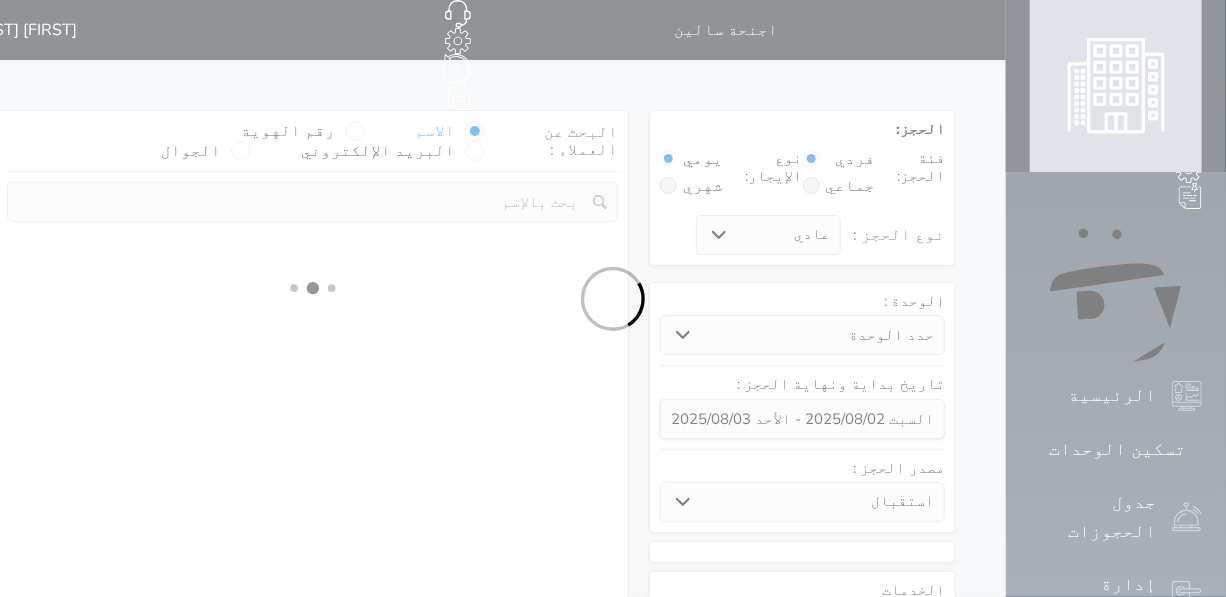 select 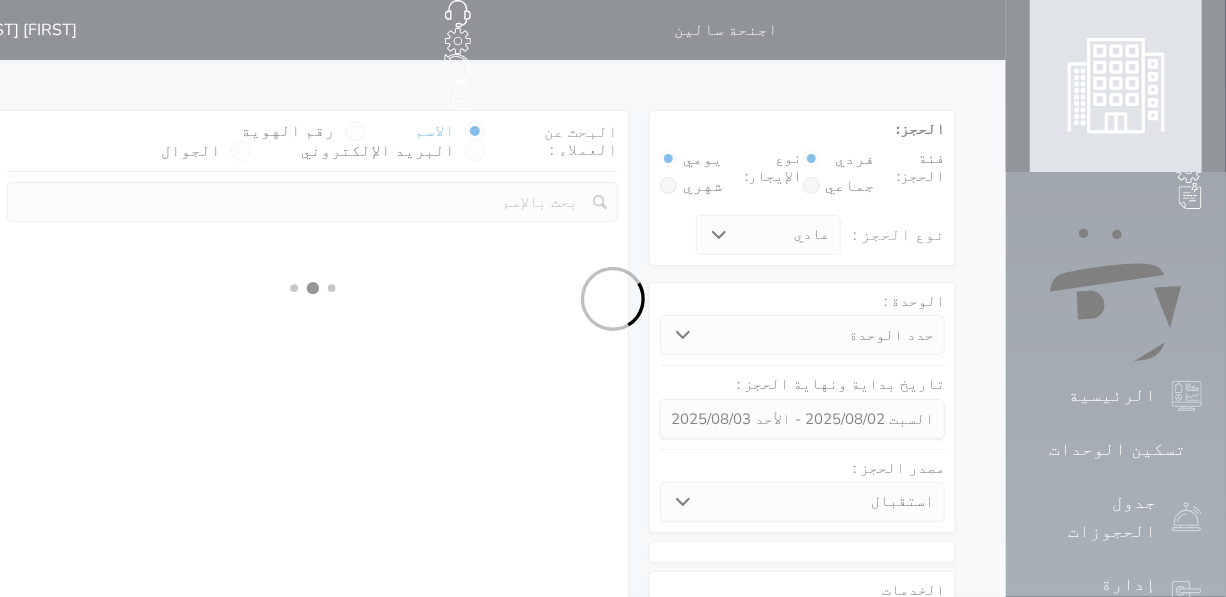 select on "7" 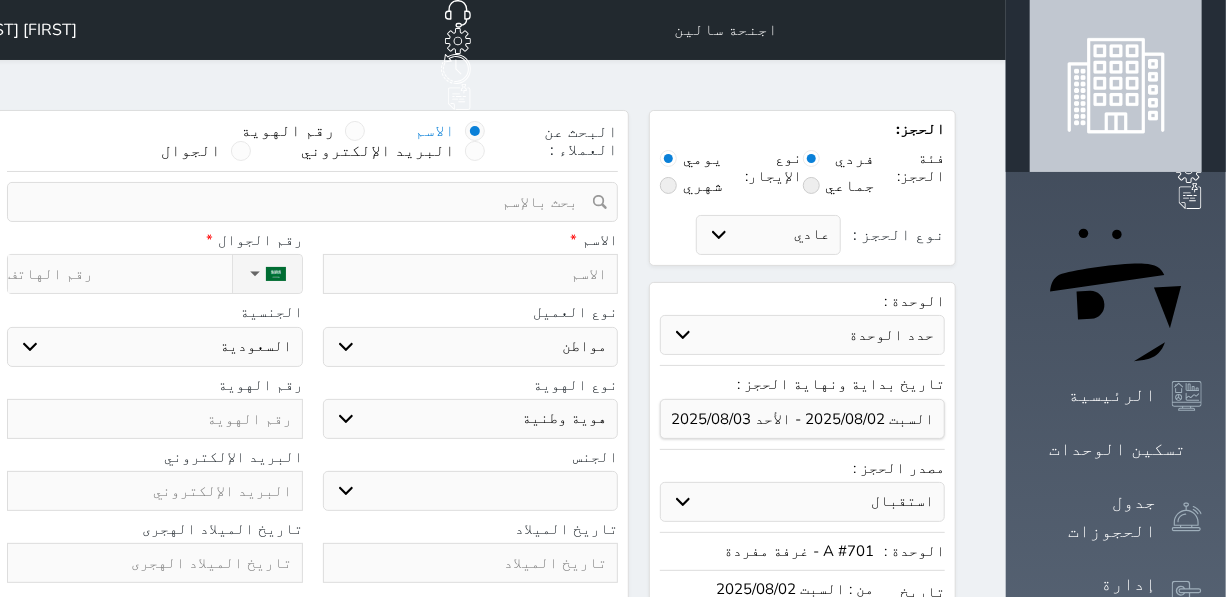 select 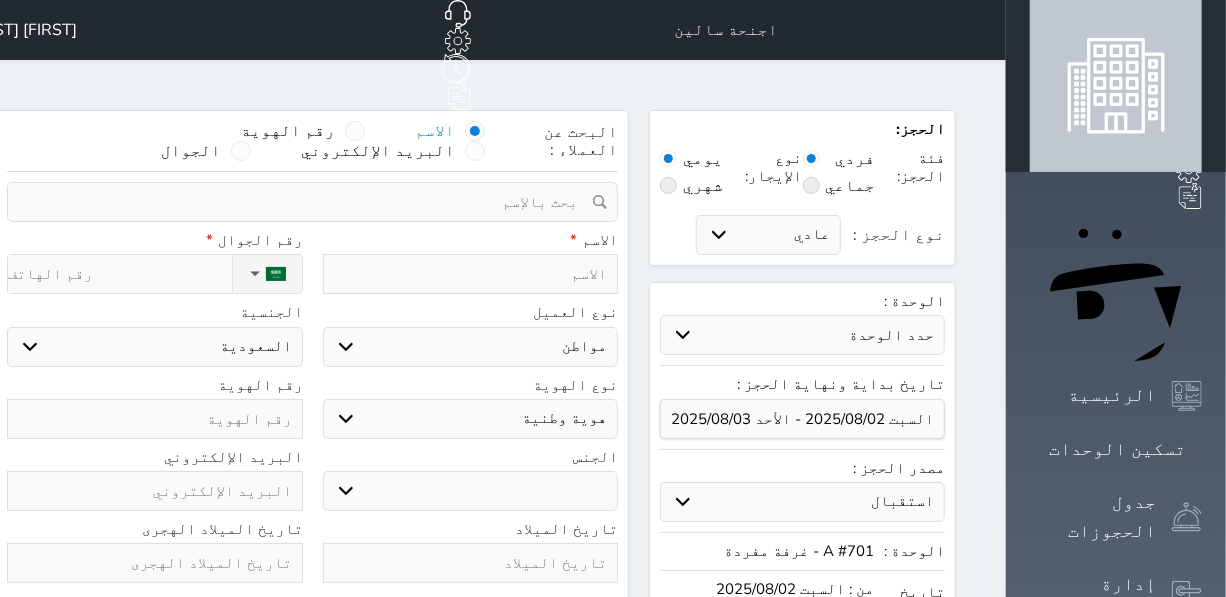 click at bounding box center (471, 274) 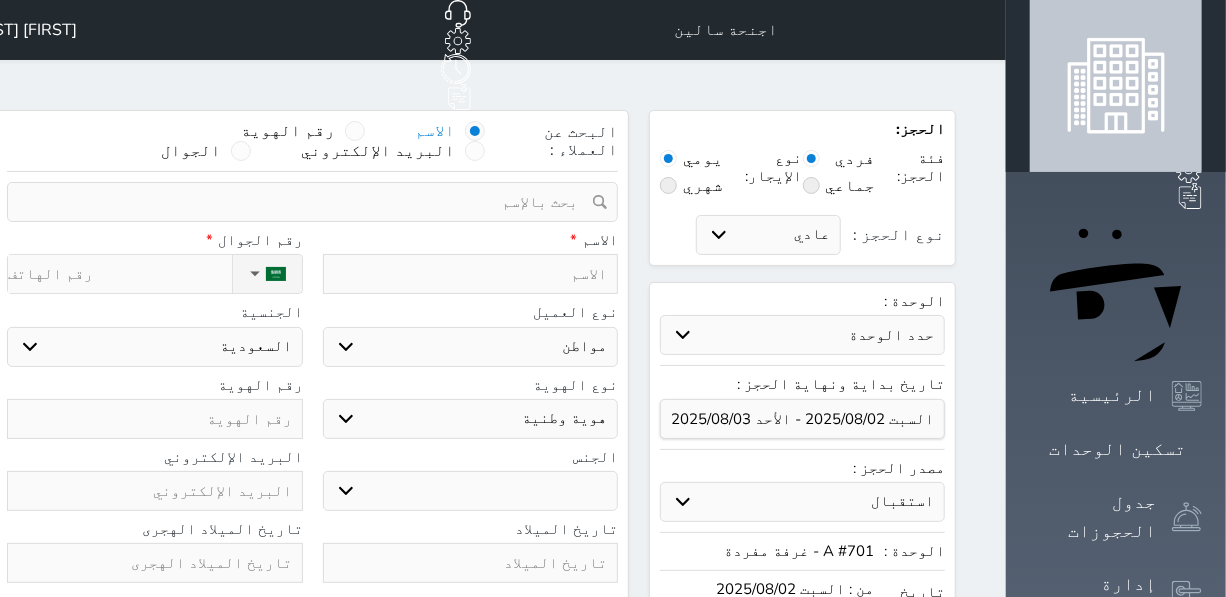 type on "ع" 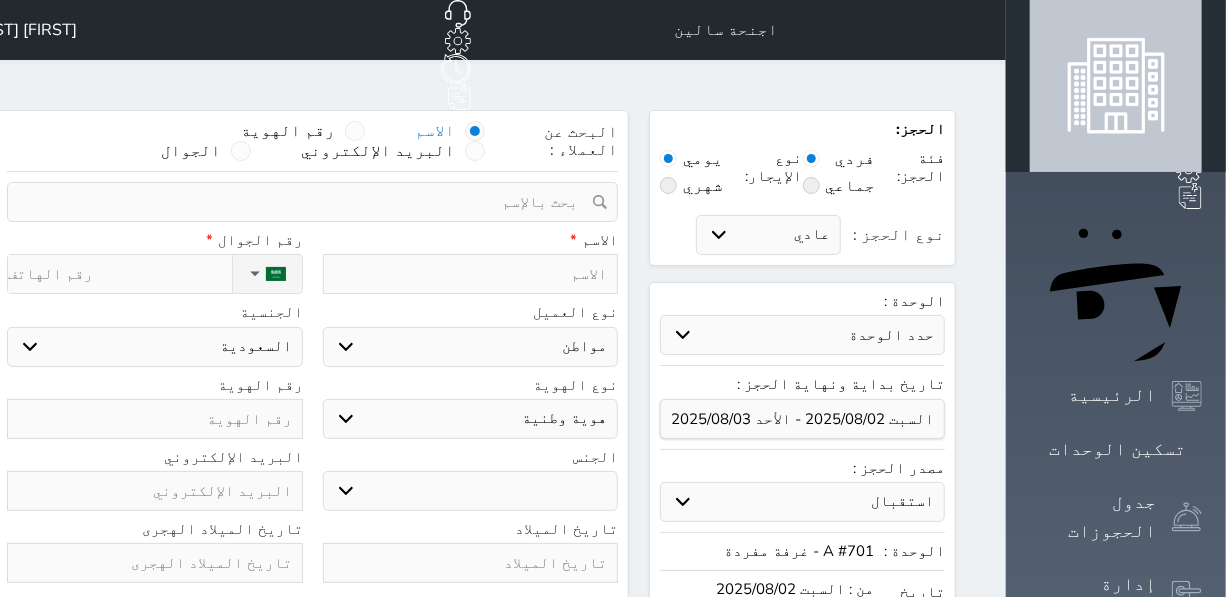 select 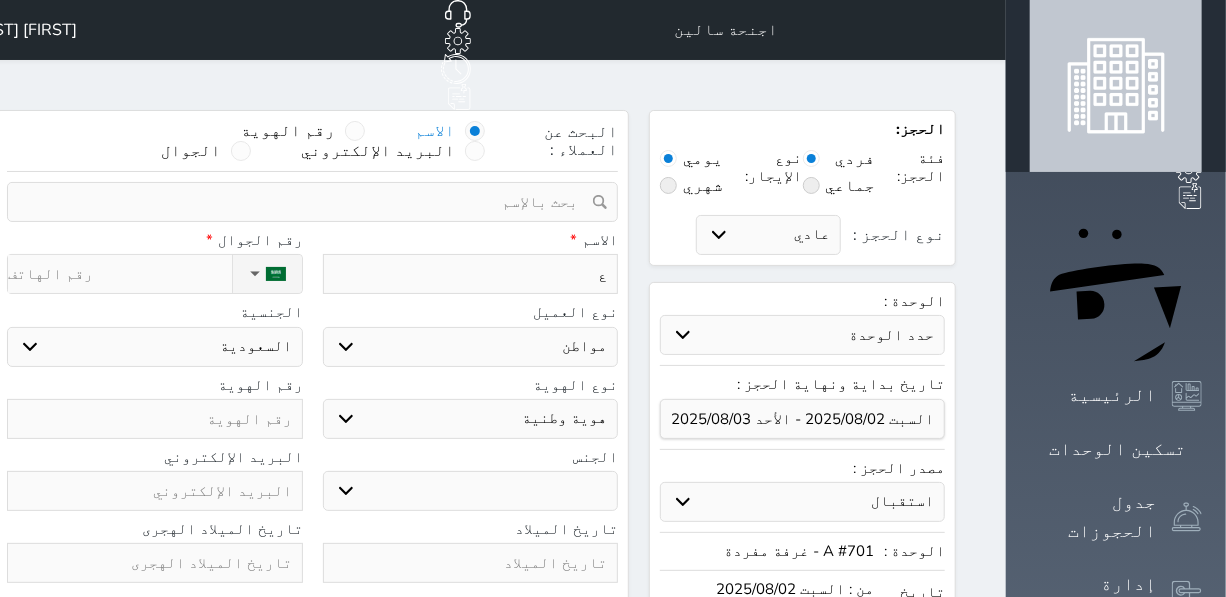 type on "عب" 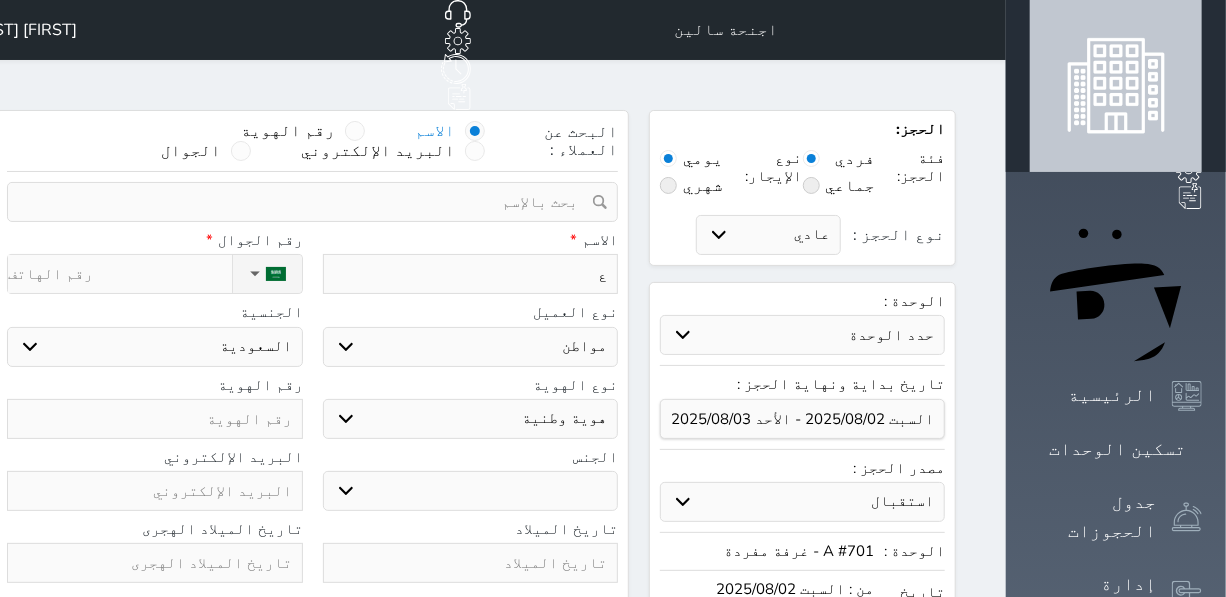 select 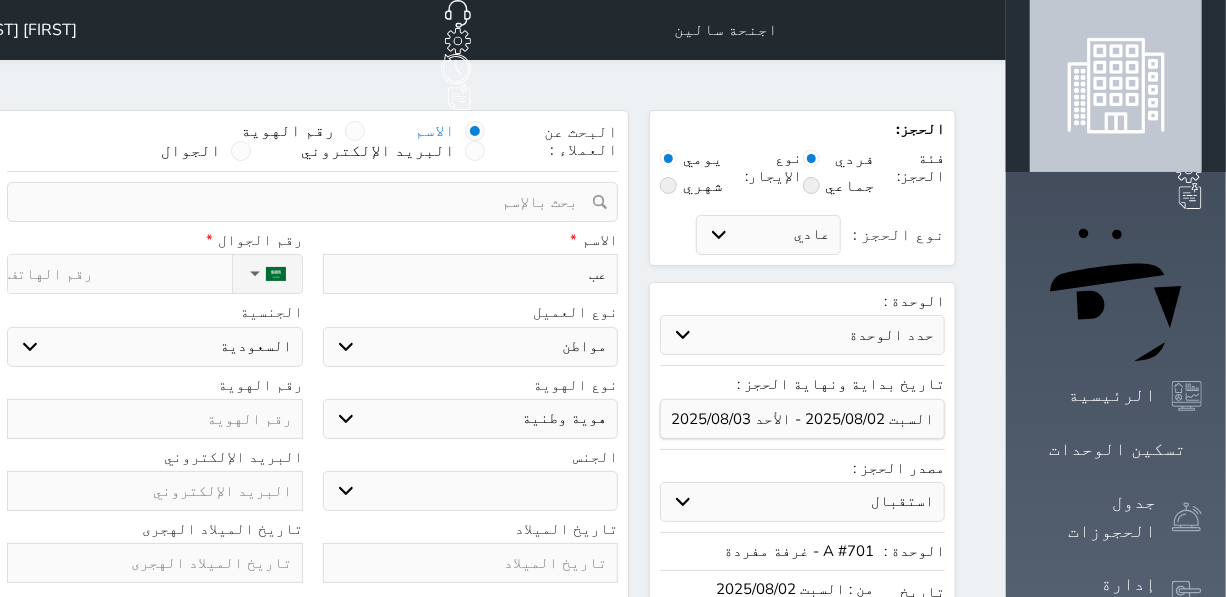 type on "عبد" 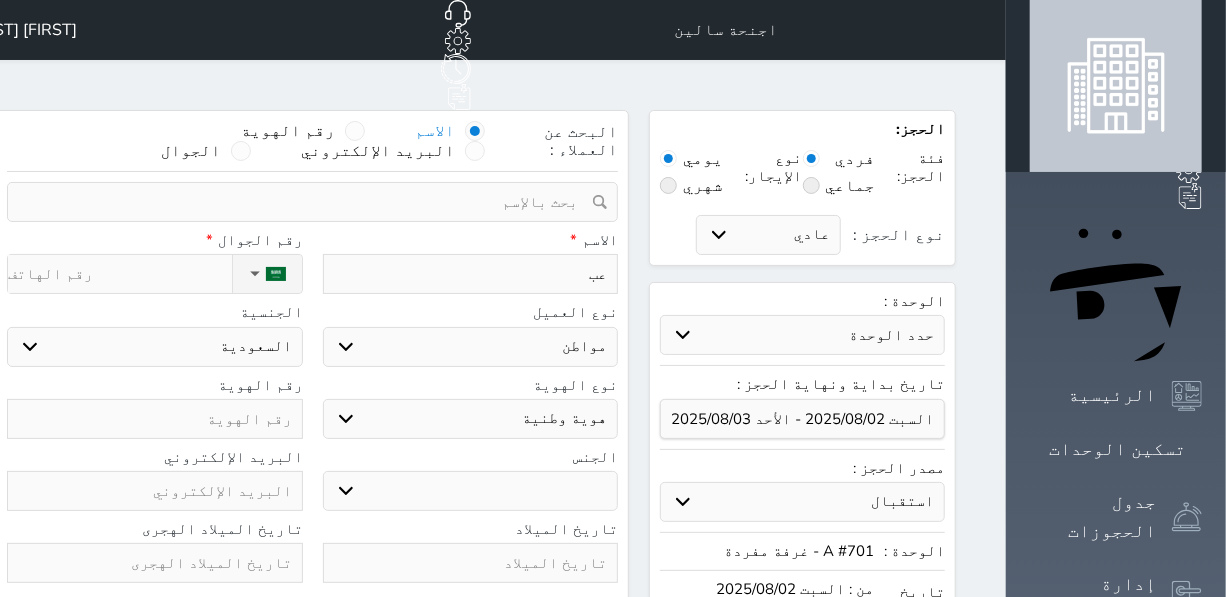 select 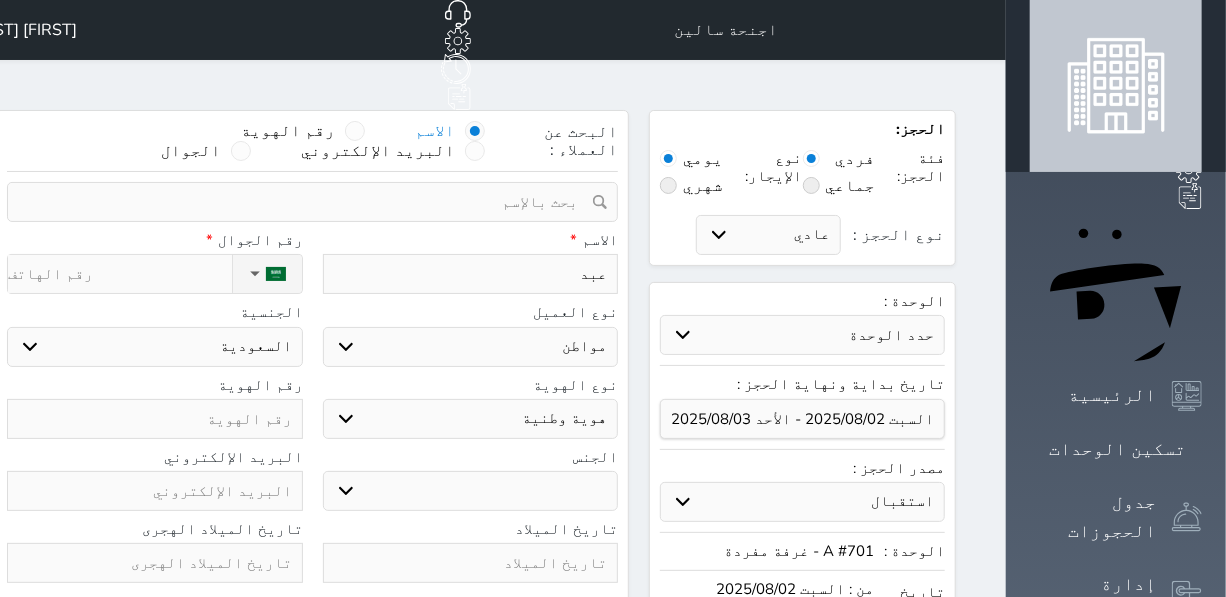 type on "عبدا" 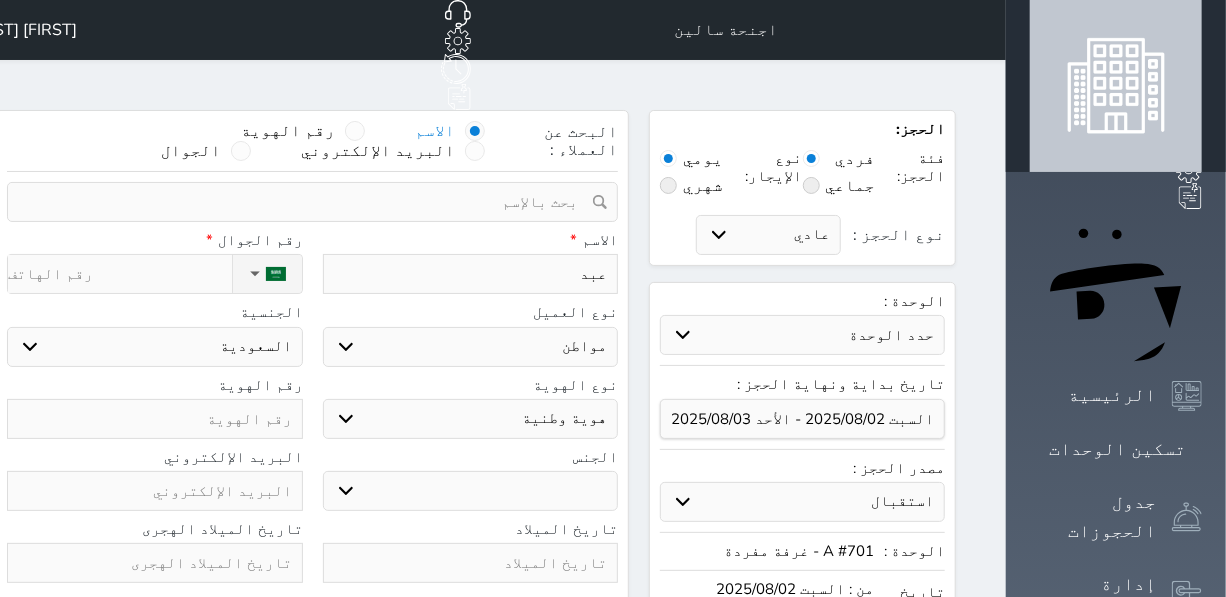 select 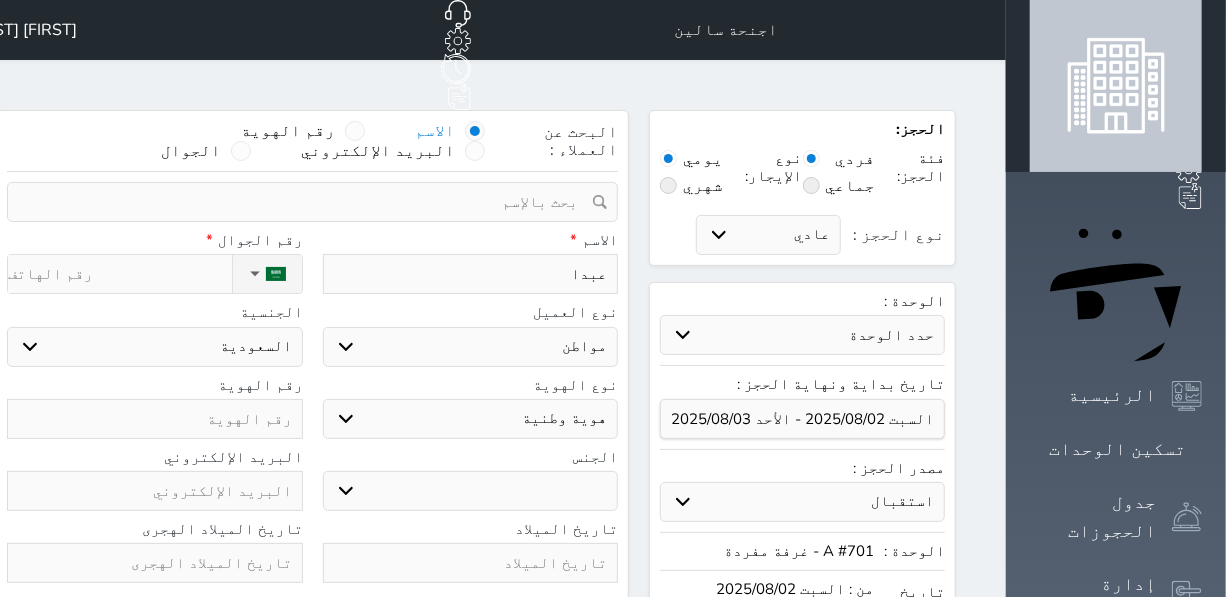 type on "عبدال" 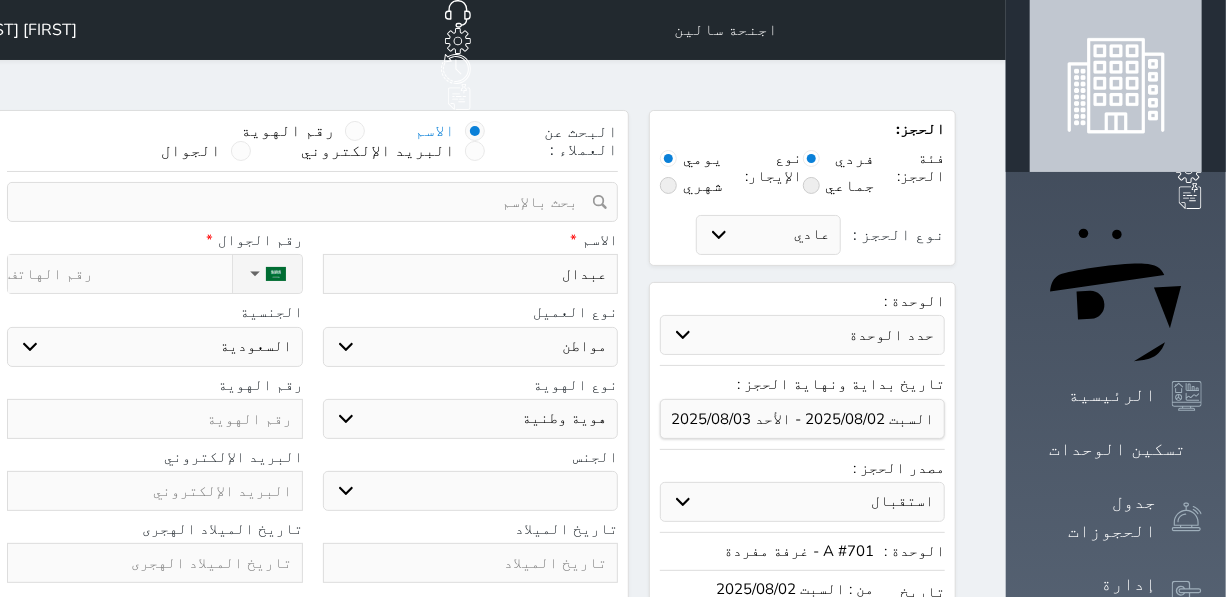 select 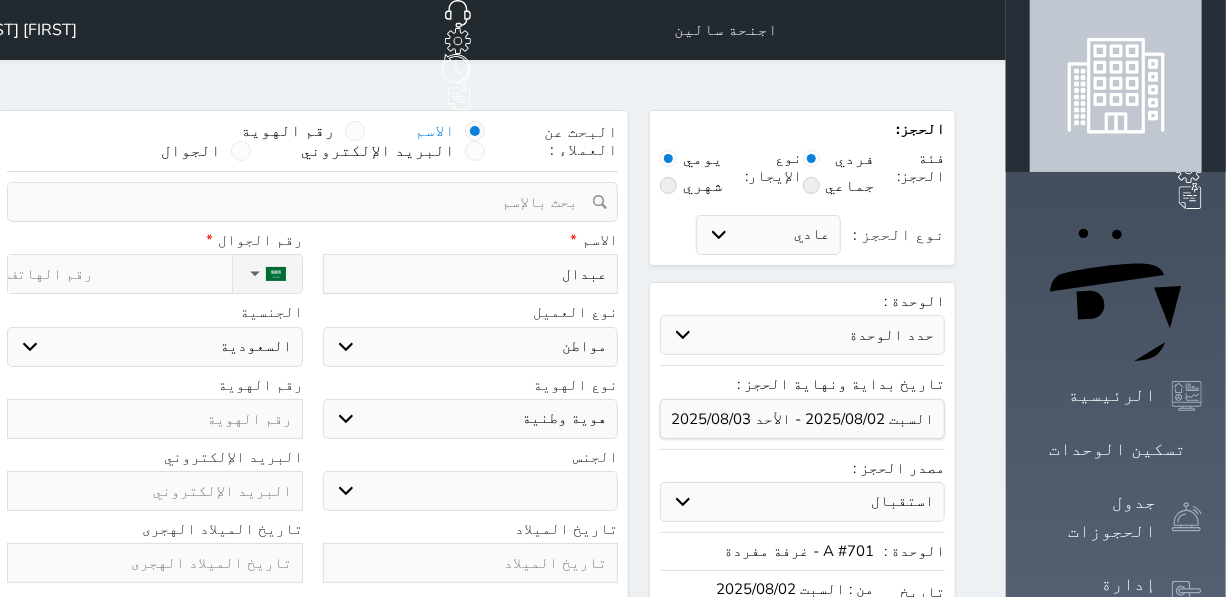 type on "عبدالل" 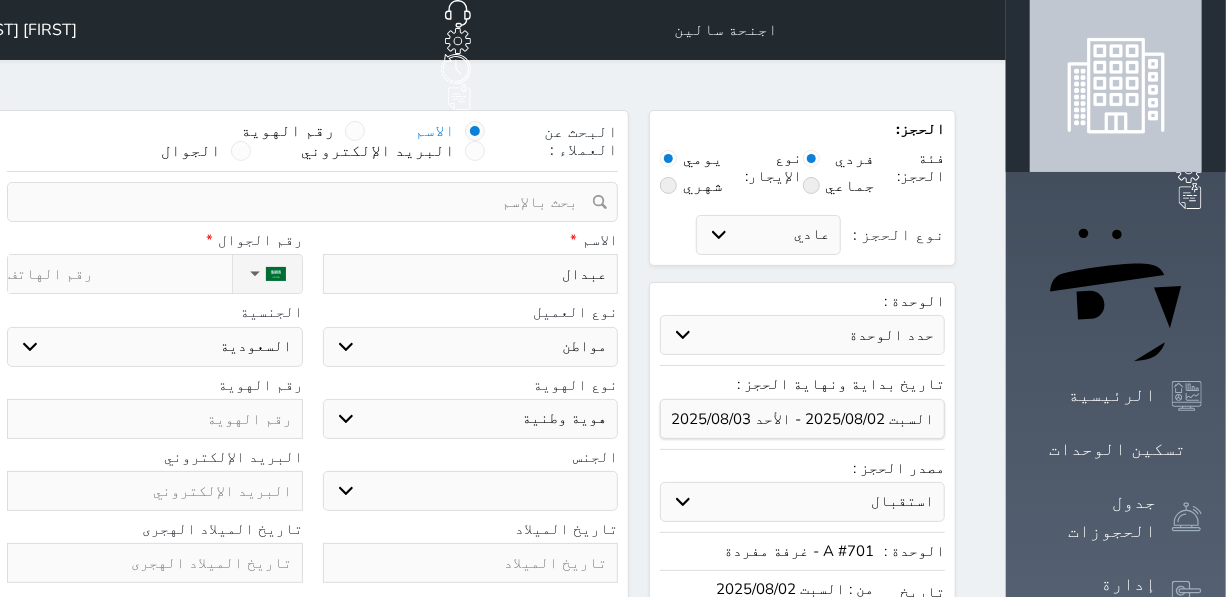 select 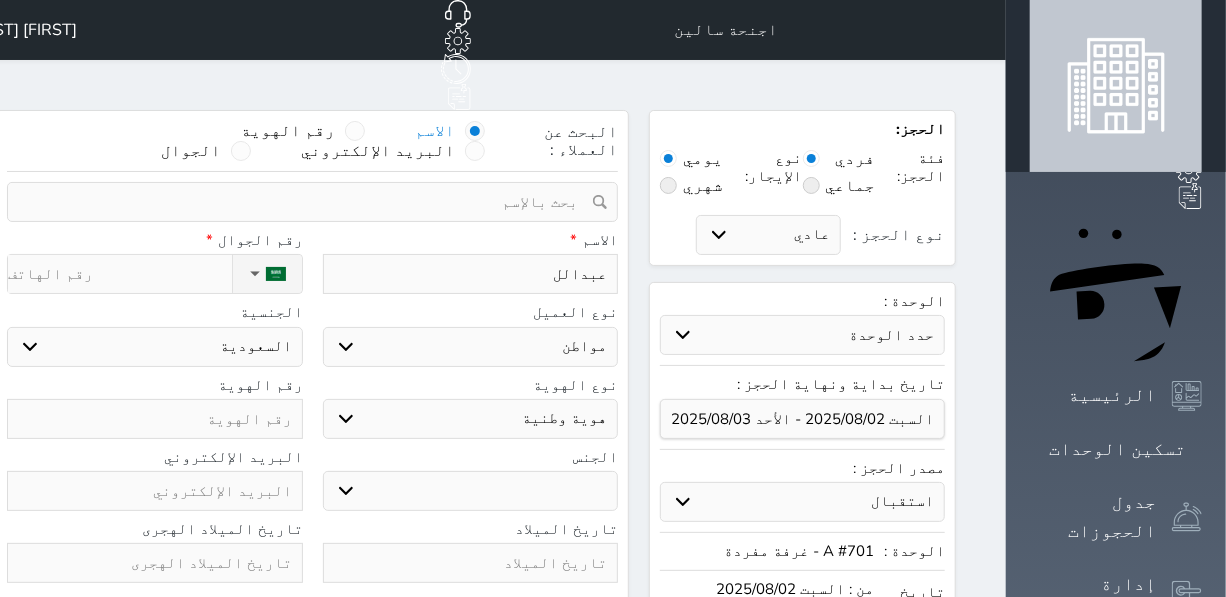 type on "[FIRST]" 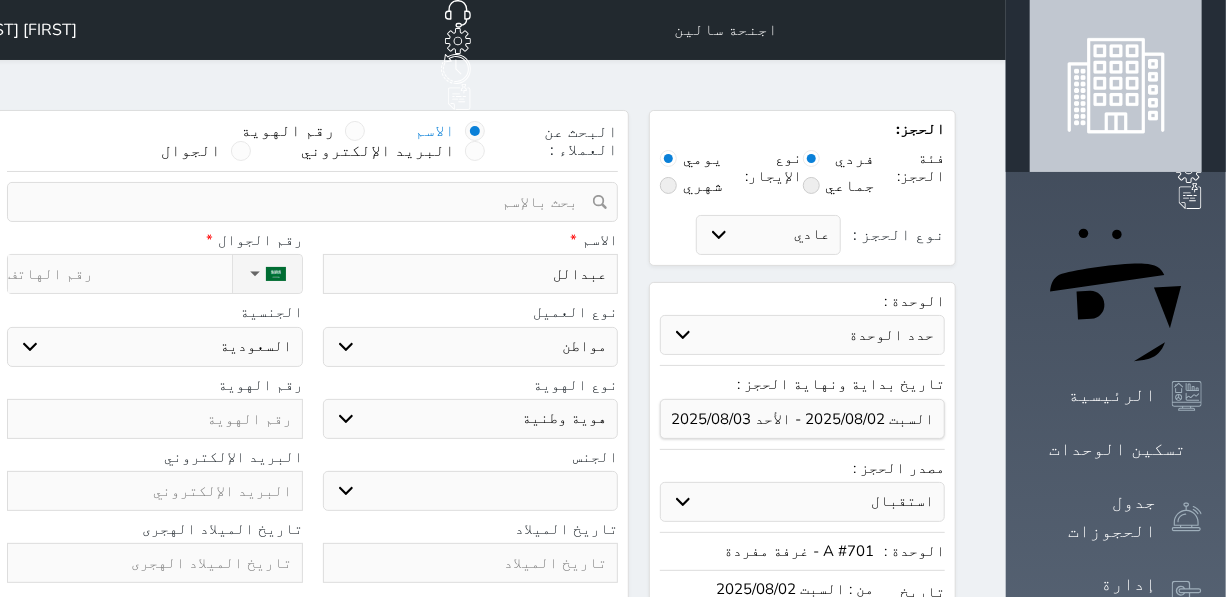 select 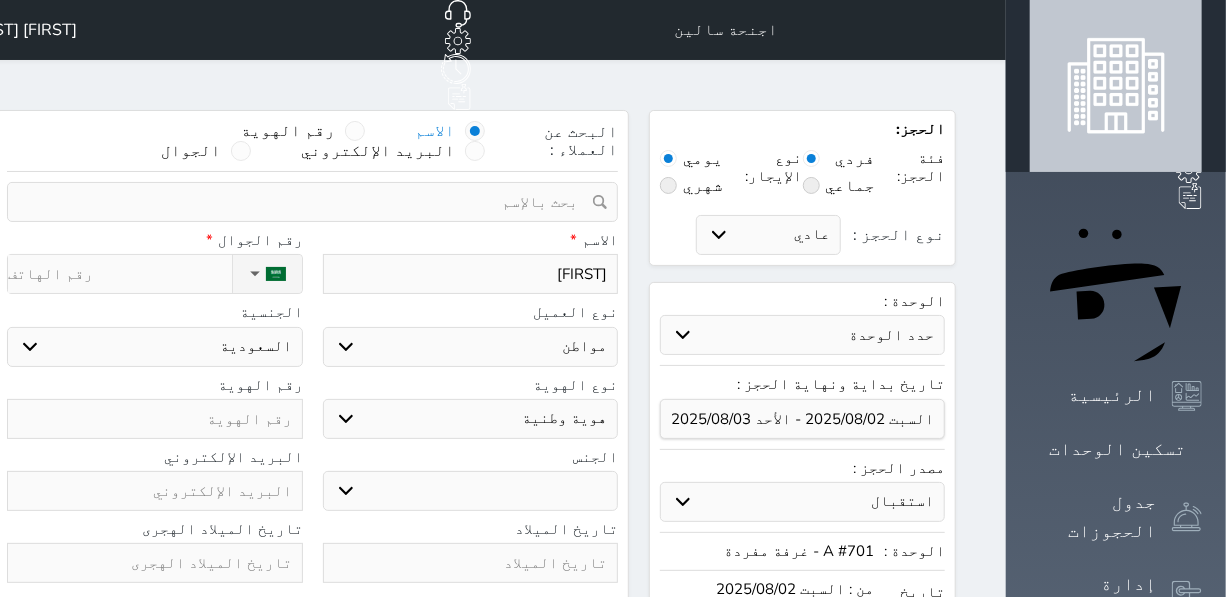 type on "[FIRST]" 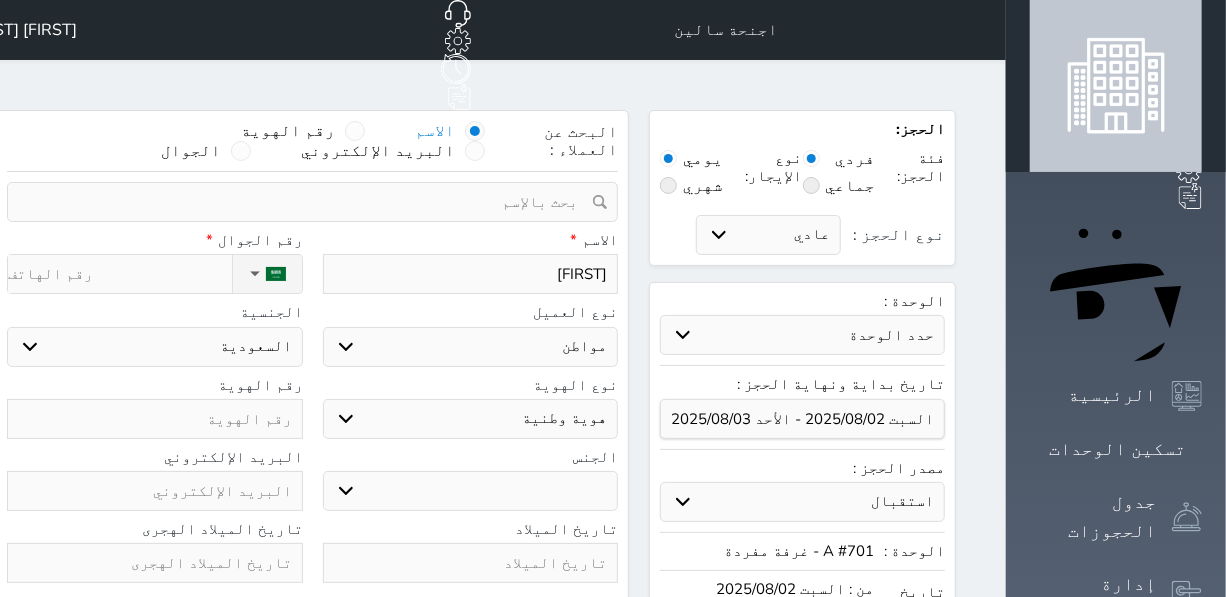 select 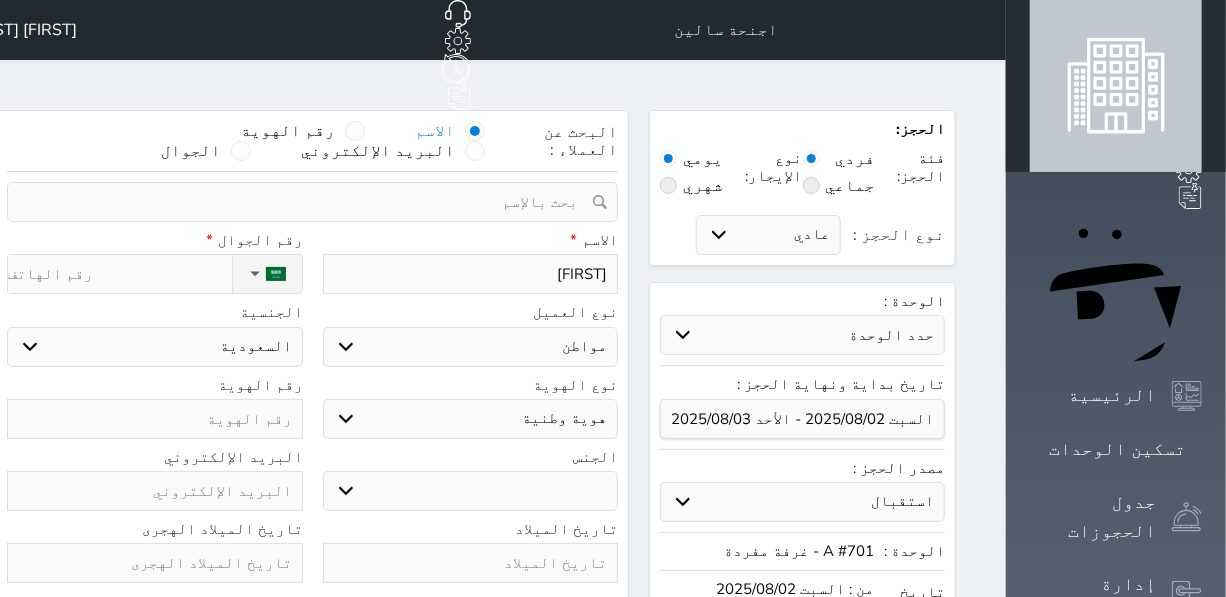 type on "[FIRST]" 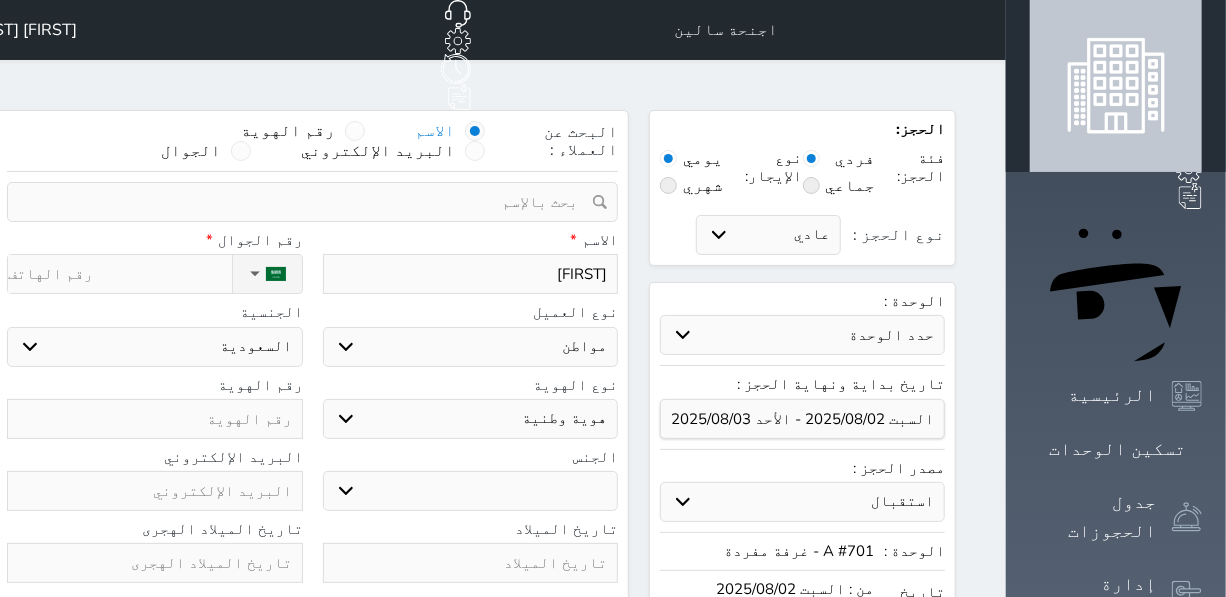select 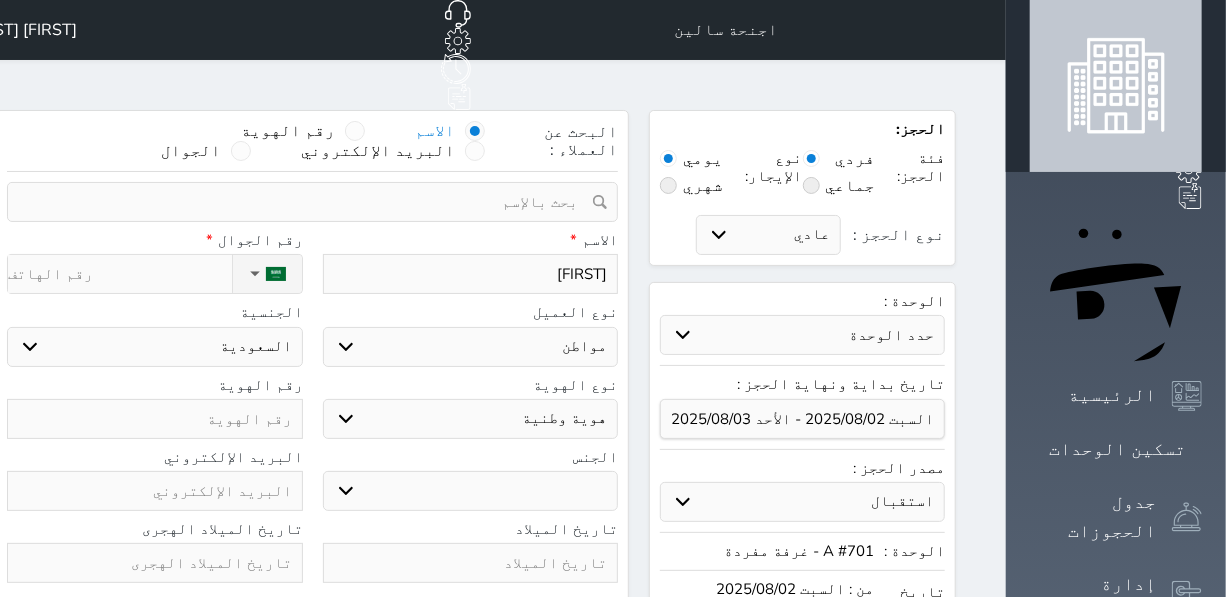 type on "[FIRST]" 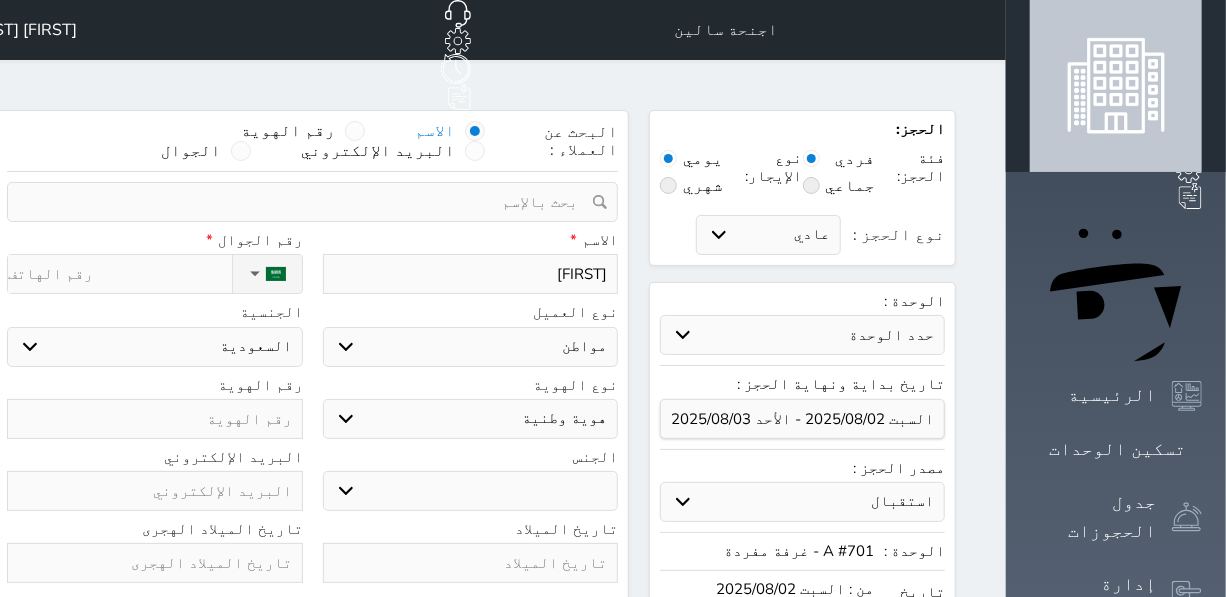 click on "ذكر   انثى" at bounding box center (471, 491) 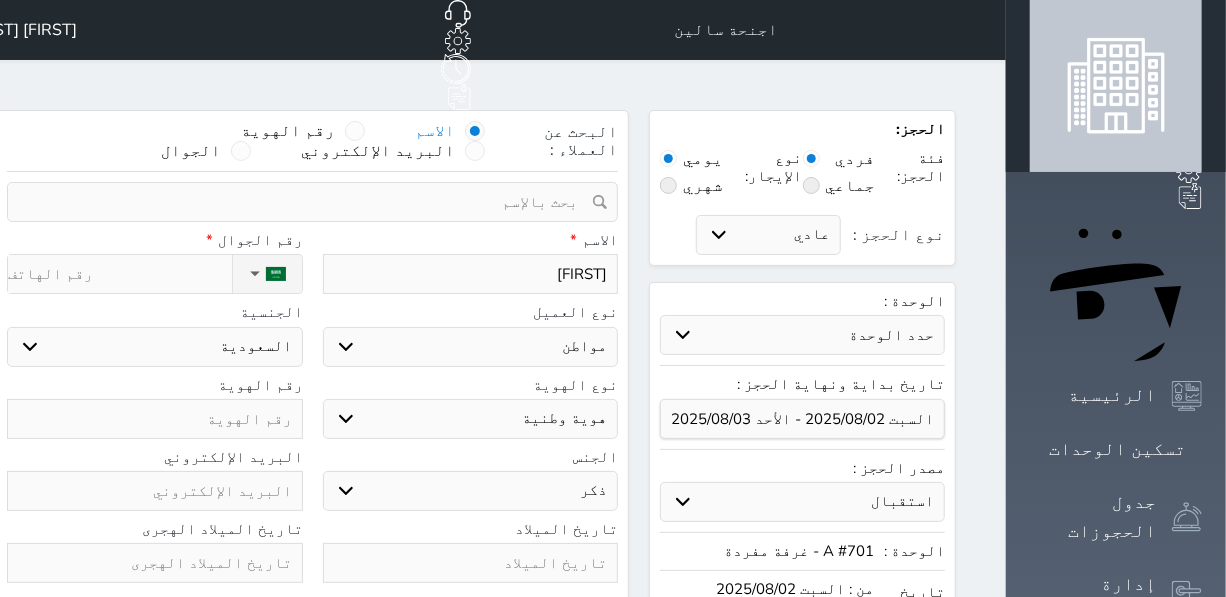 click on "ذكر   انثى" at bounding box center (471, 491) 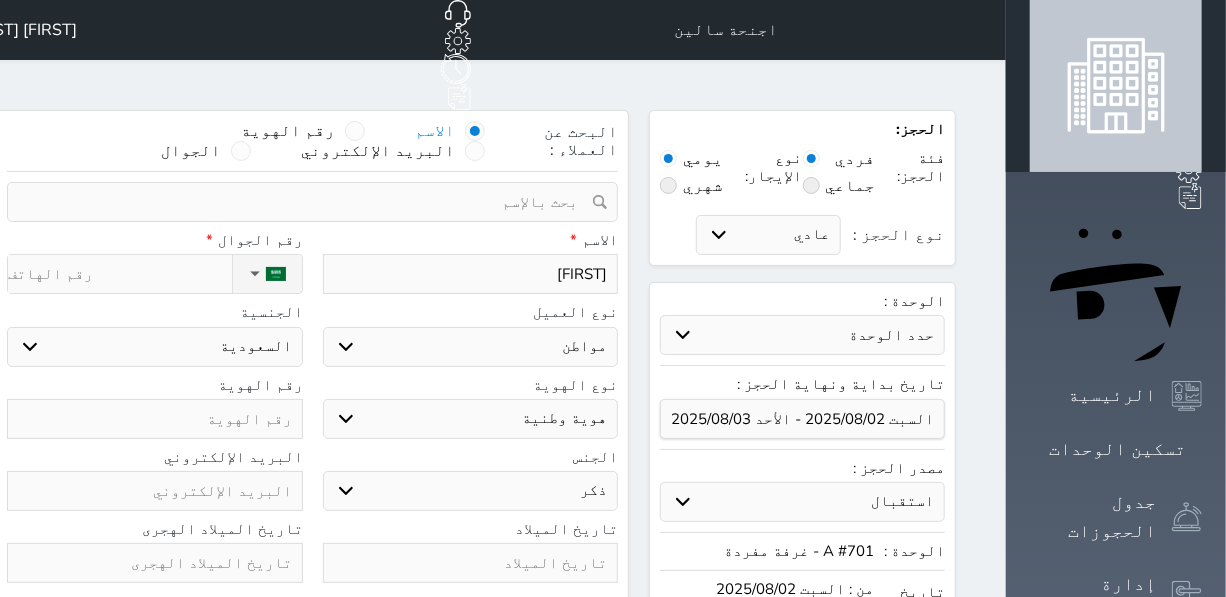 scroll, scrollTop: 0, scrollLeft: 0, axis: both 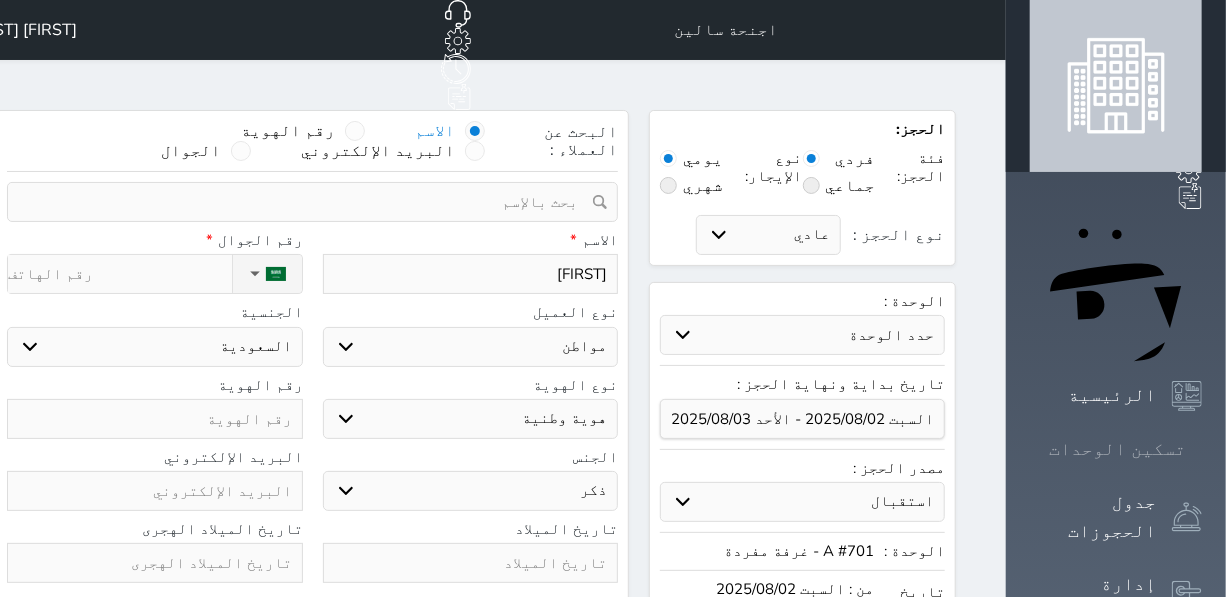 click 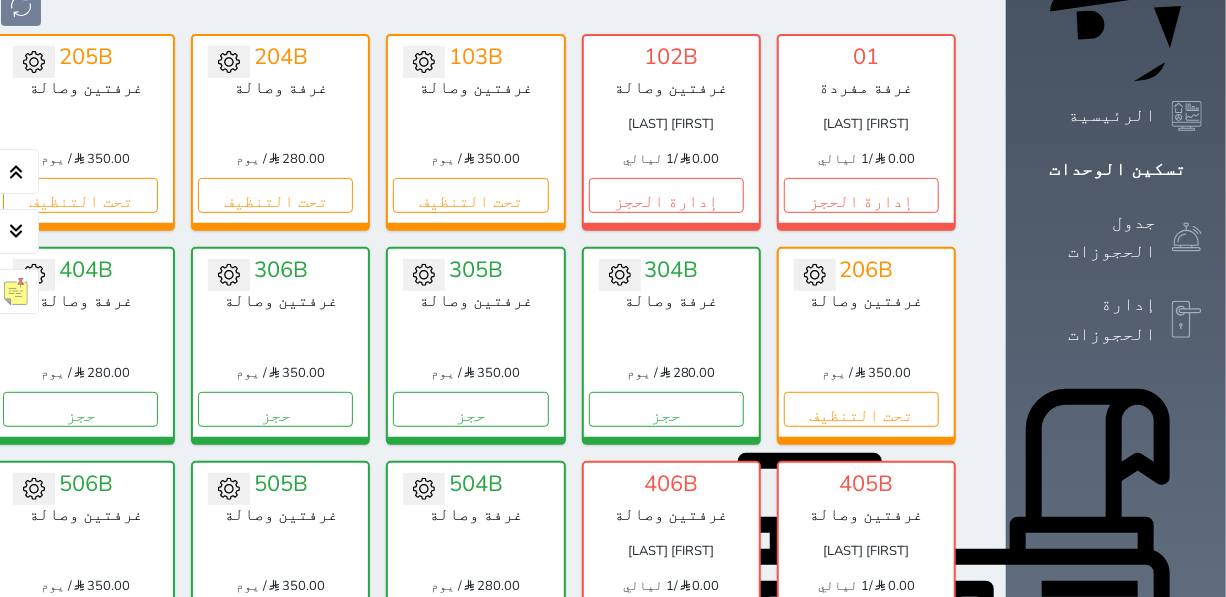 scroll, scrollTop: 272, scrollLeft: 0, axis: vertical 